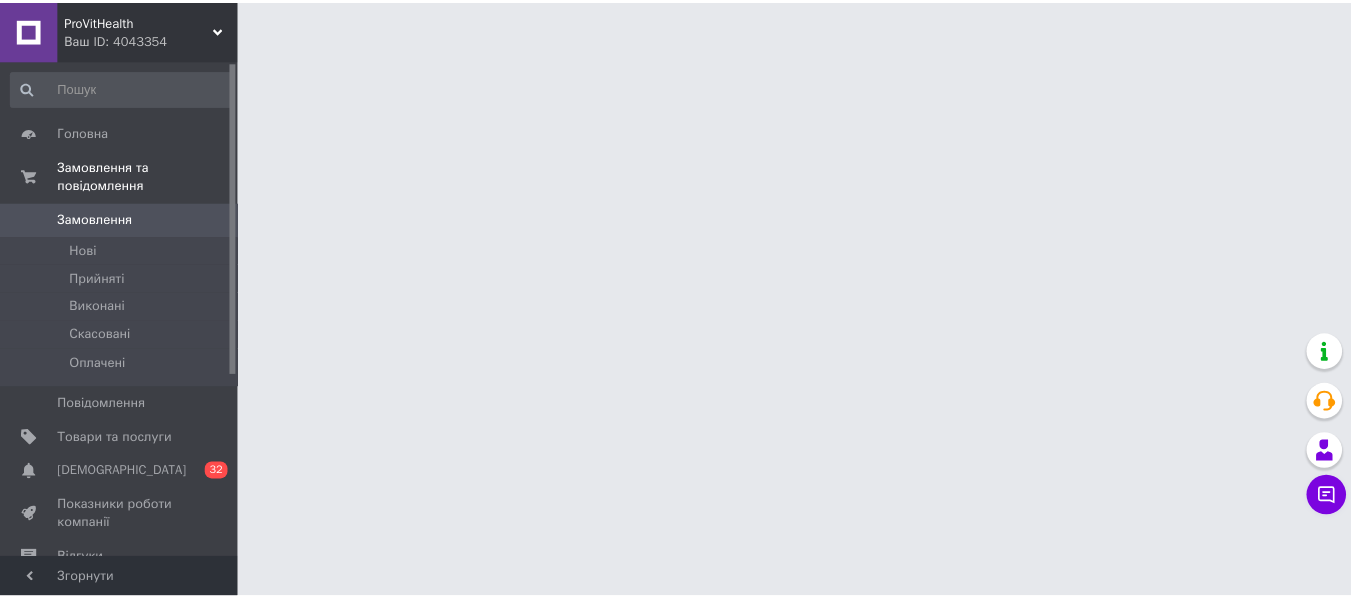 scroll, scrollTop: 0, scrollLeft: 0, axis: both 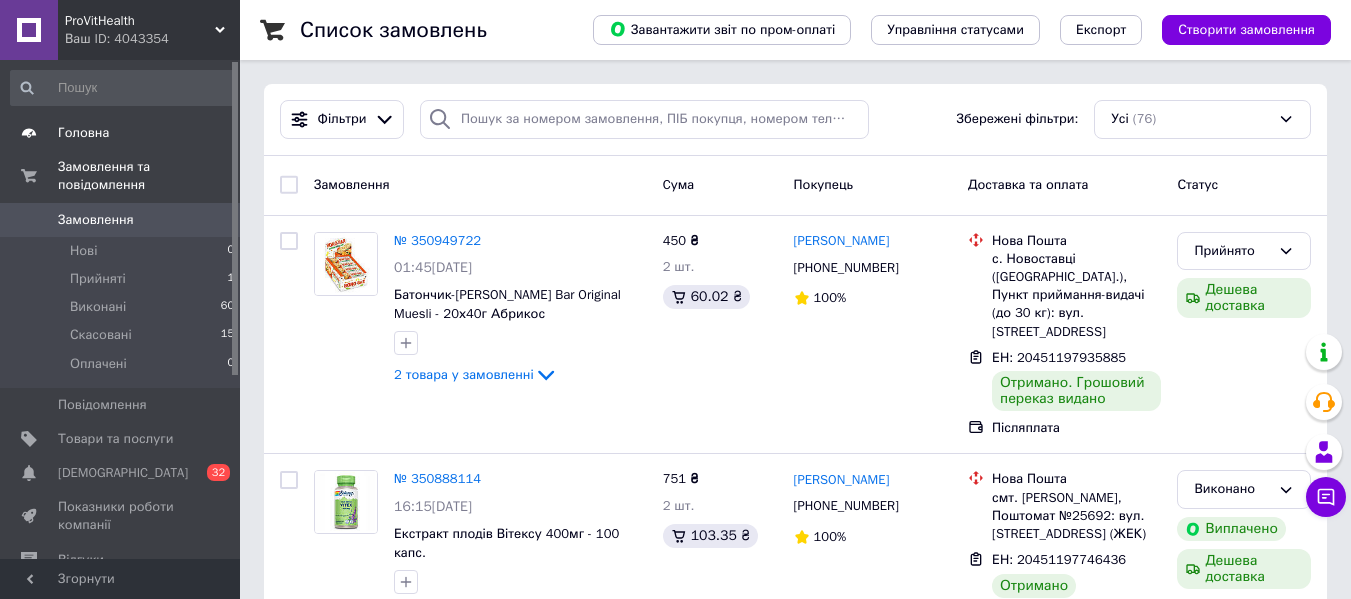 click on "Головна" at bounding box center (83, 133) 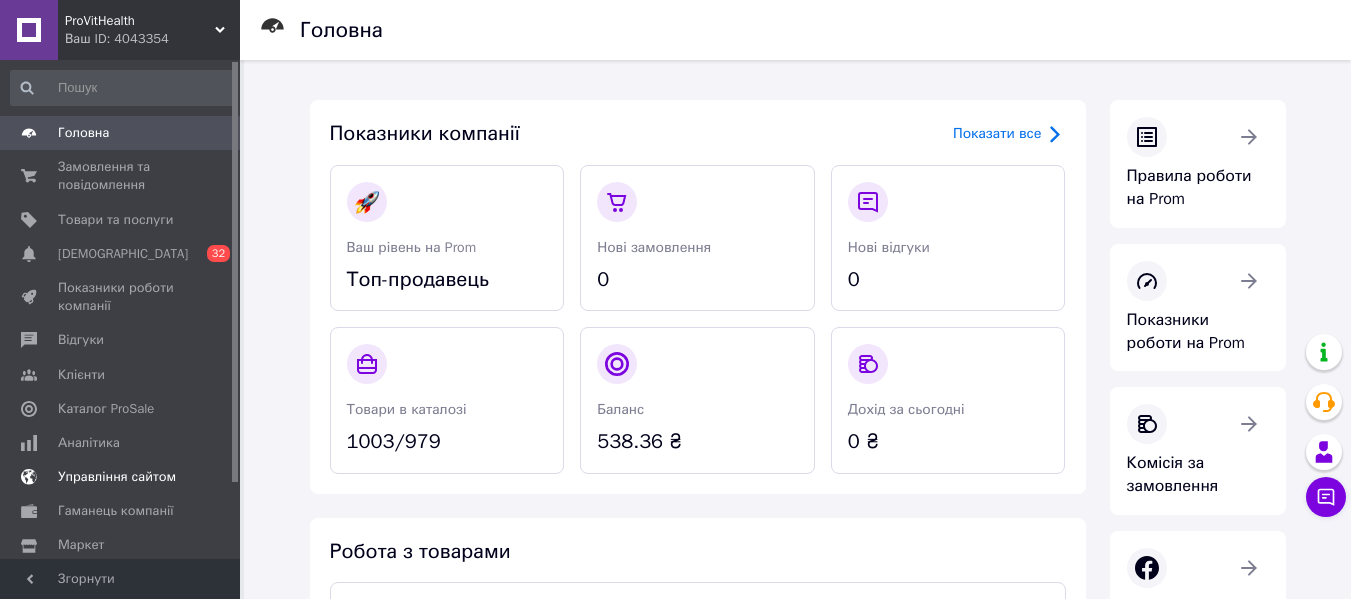 click on "Управління сайтом" at bounding box center [117, 477] 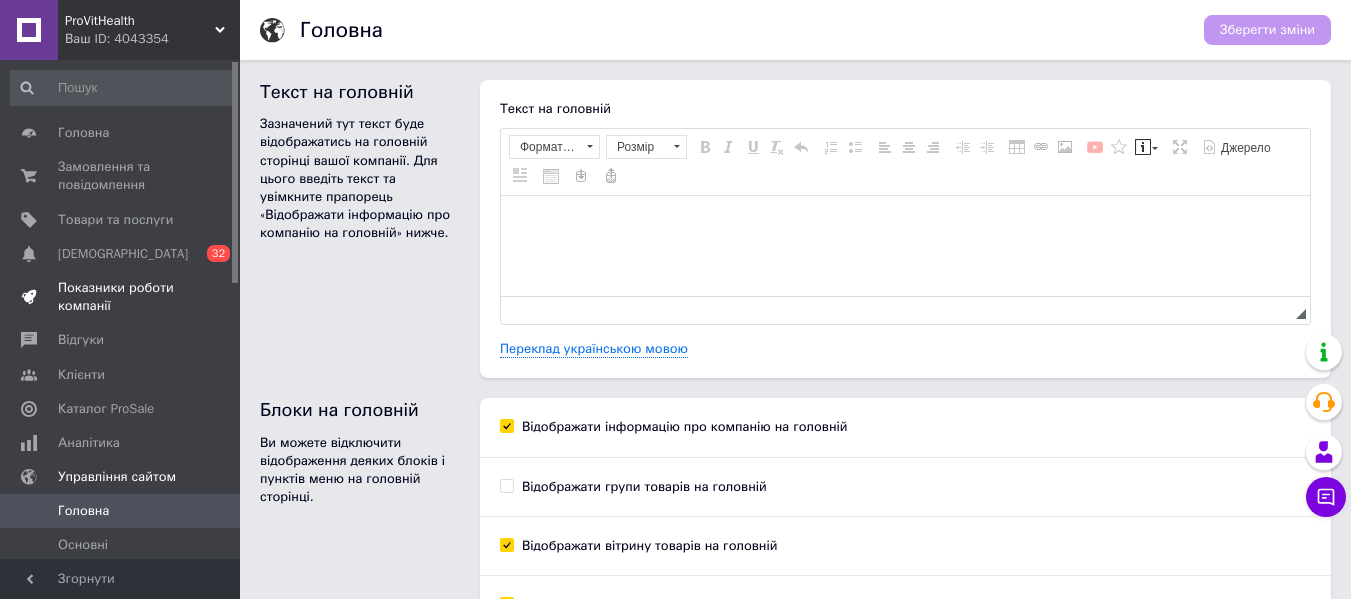 scroll, scrollTop: 0, scrollLeft: 0, axis: both 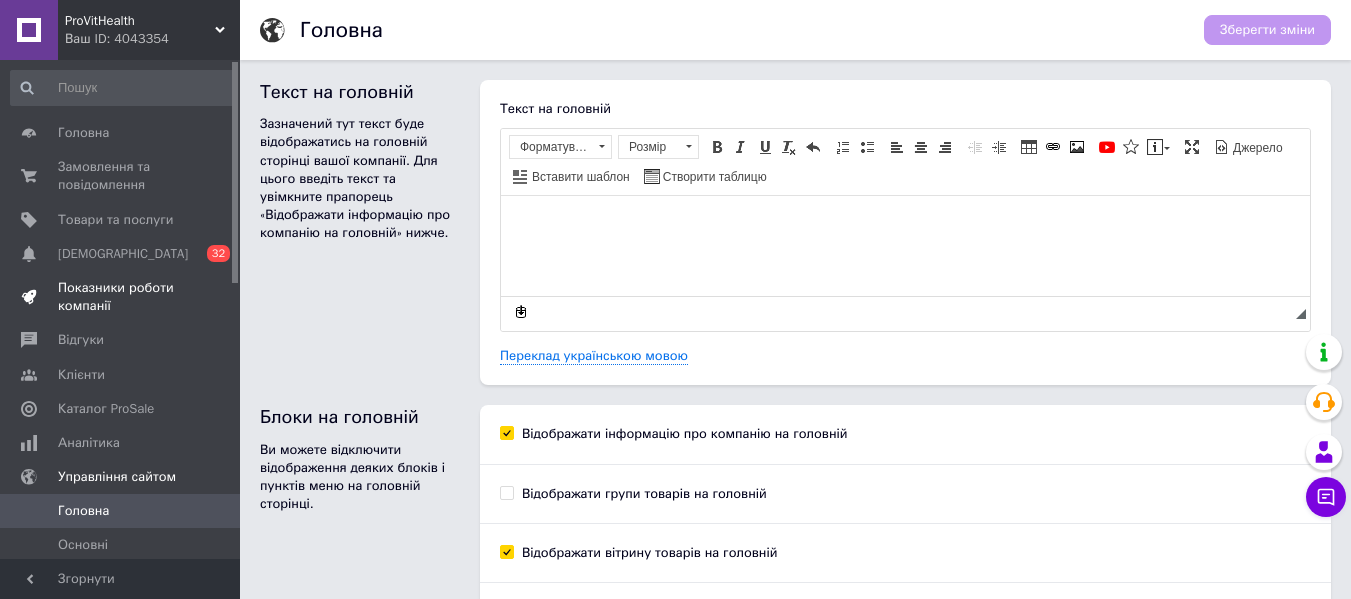 click on "Показники роботи компанії" at bounding box center (121, 297) 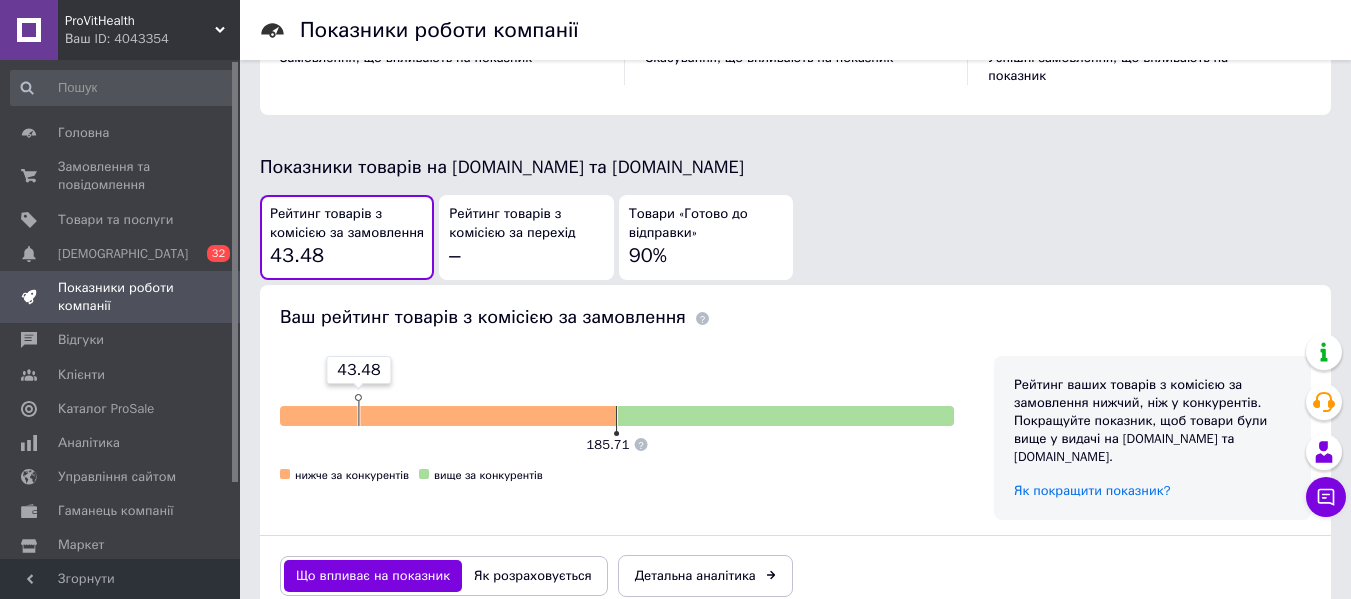 scroll, scrollTop: 1100, scrollLeft: 0, axis: vertical 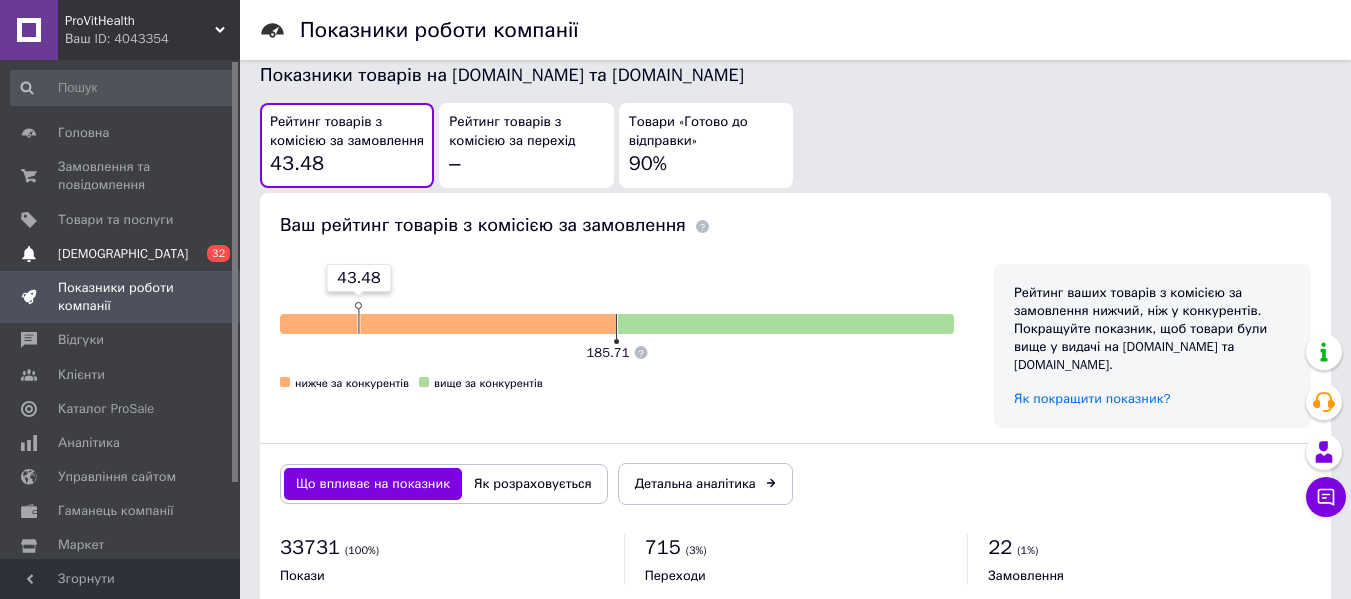 click on "[DEMOGRAPHIC_DATA]" at bounding box center [121, 254] 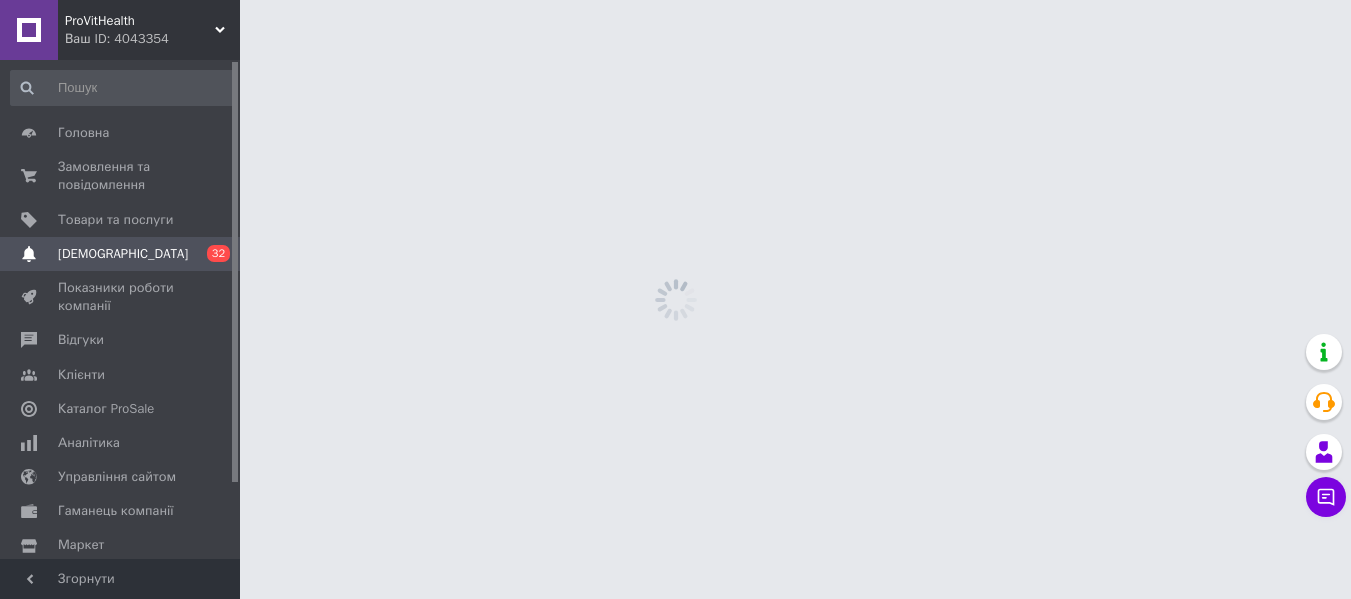 scroll, scrollTop: 0, scrollLeft: 0, axis: both 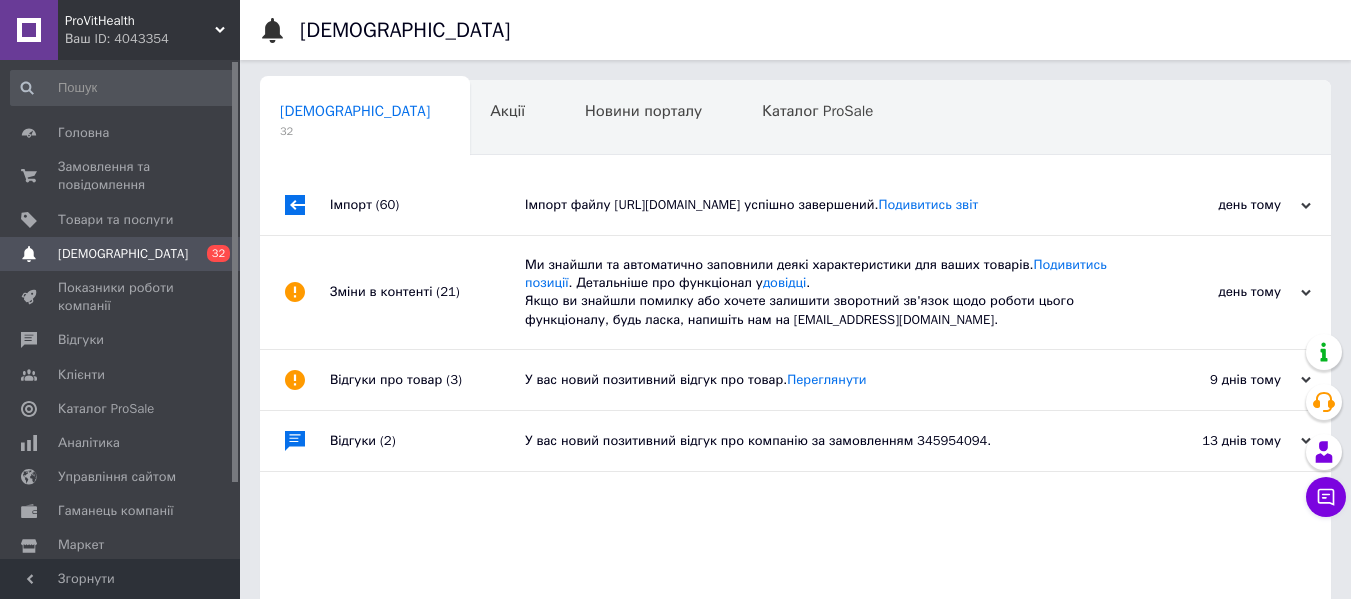 click on "Ваш ID: 4043354" at bounding box center (152, 39) 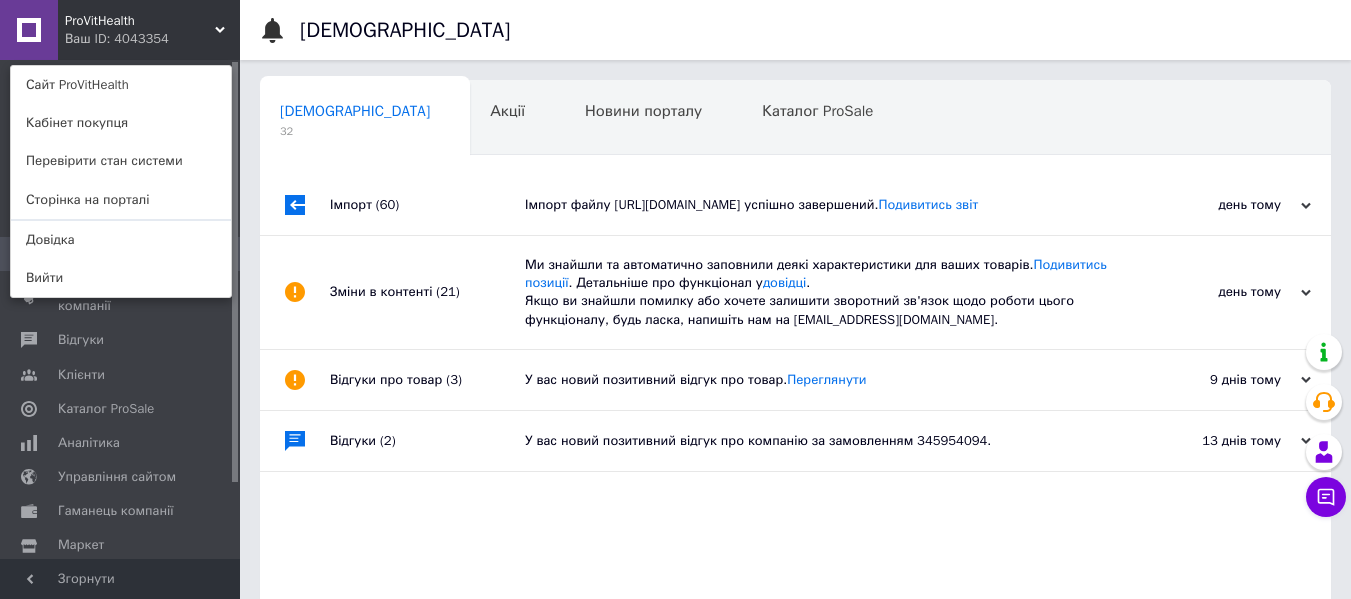 click on "ProVitHealth Ваш ID: 4043354 Сайт ProVitHealth Кабінет покупця Перевірити стан системи Сторінка на порталі Довідка Вийти" at bounding box center [120, 30] 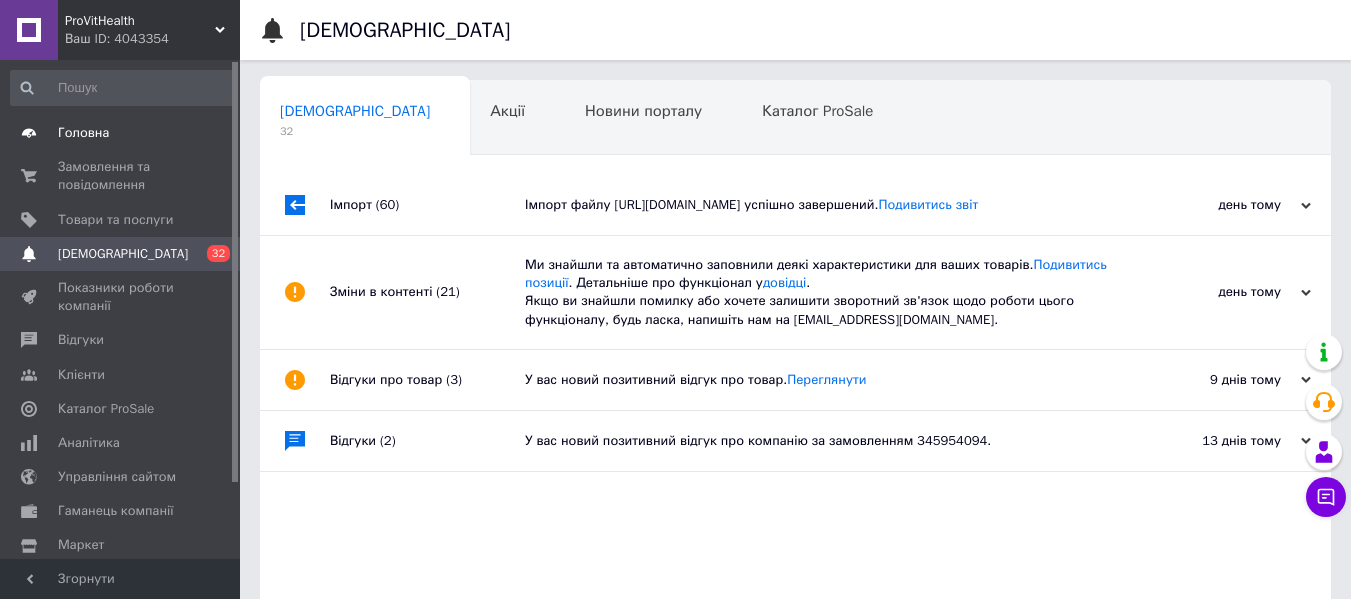 click on "Головна" at bounding box center [121, 133] 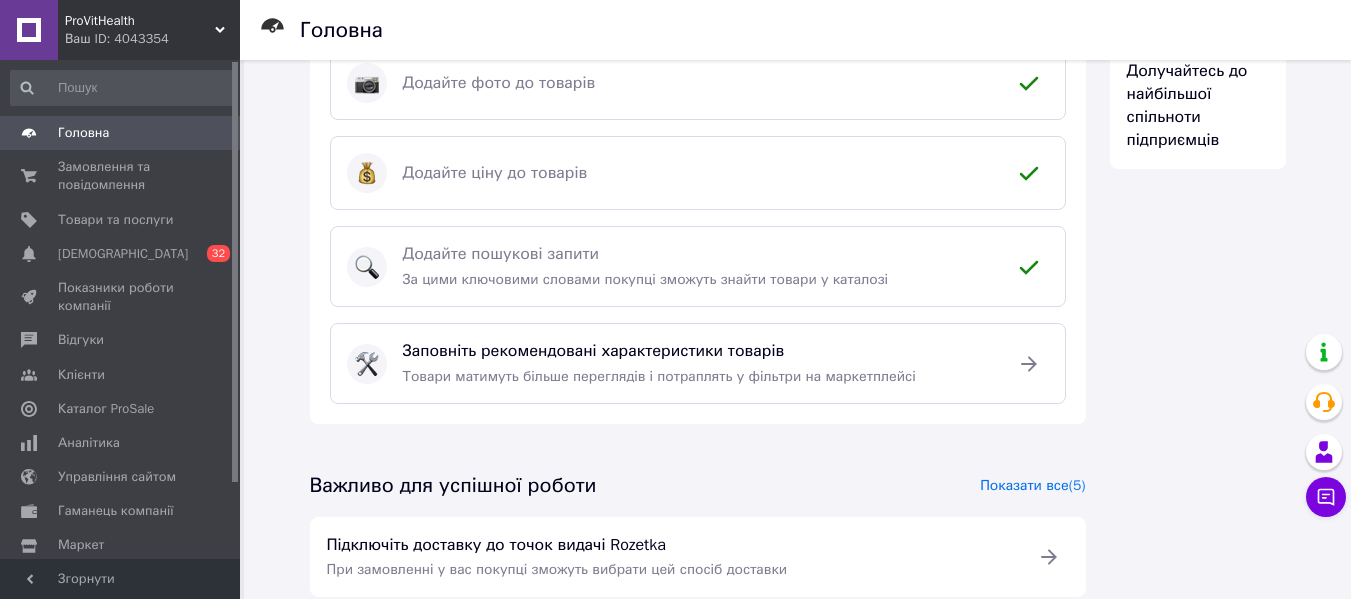 scroll, scrollTop: 664, scrollLeft: 0, axis: vertical 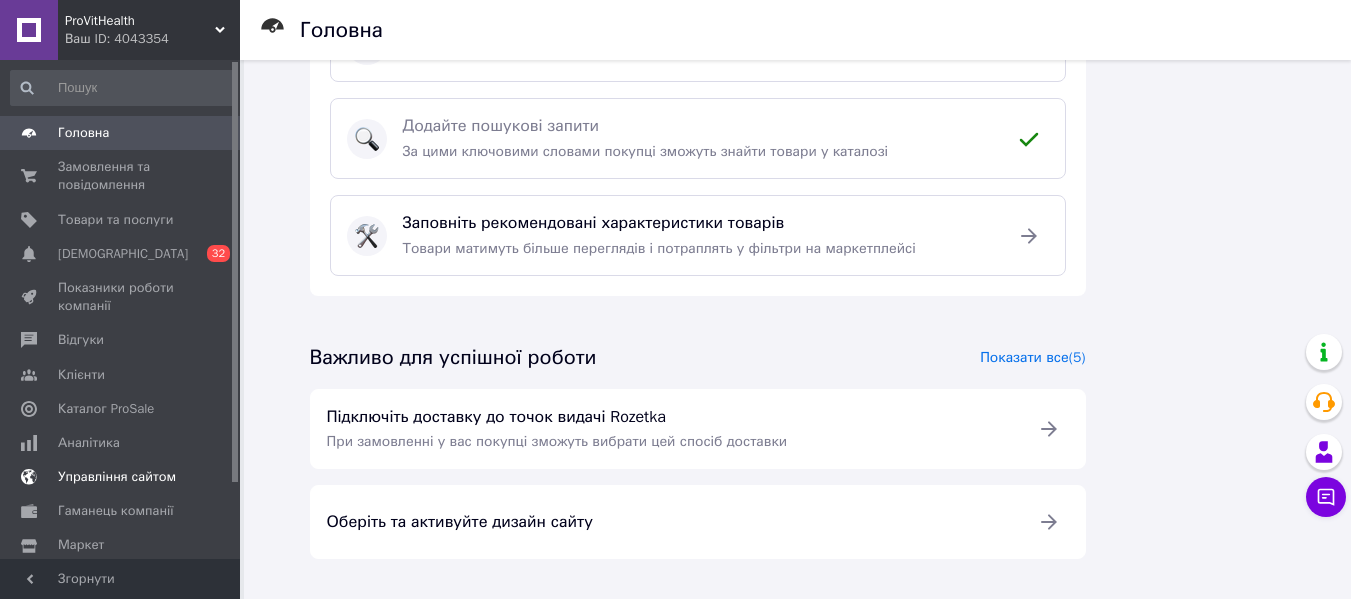 click on "Управління сайтом" at bounding box center (117, 477) 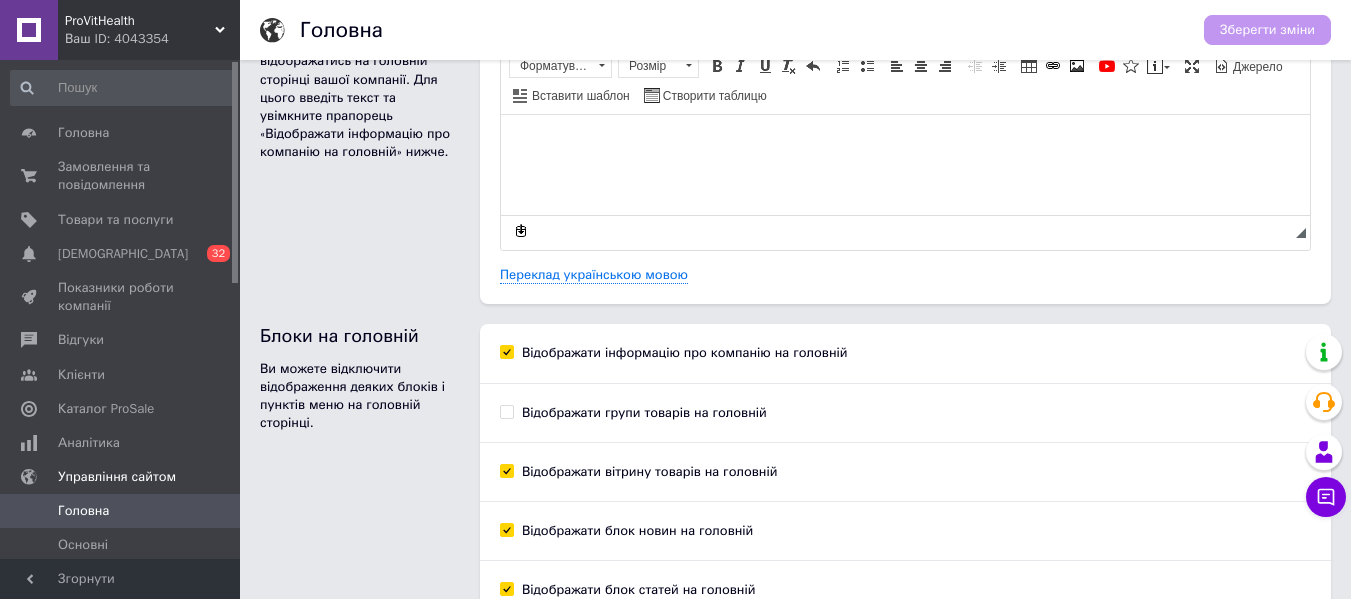 scroll, scrollTop: 181, scrollLeft: 0, axis: vertical 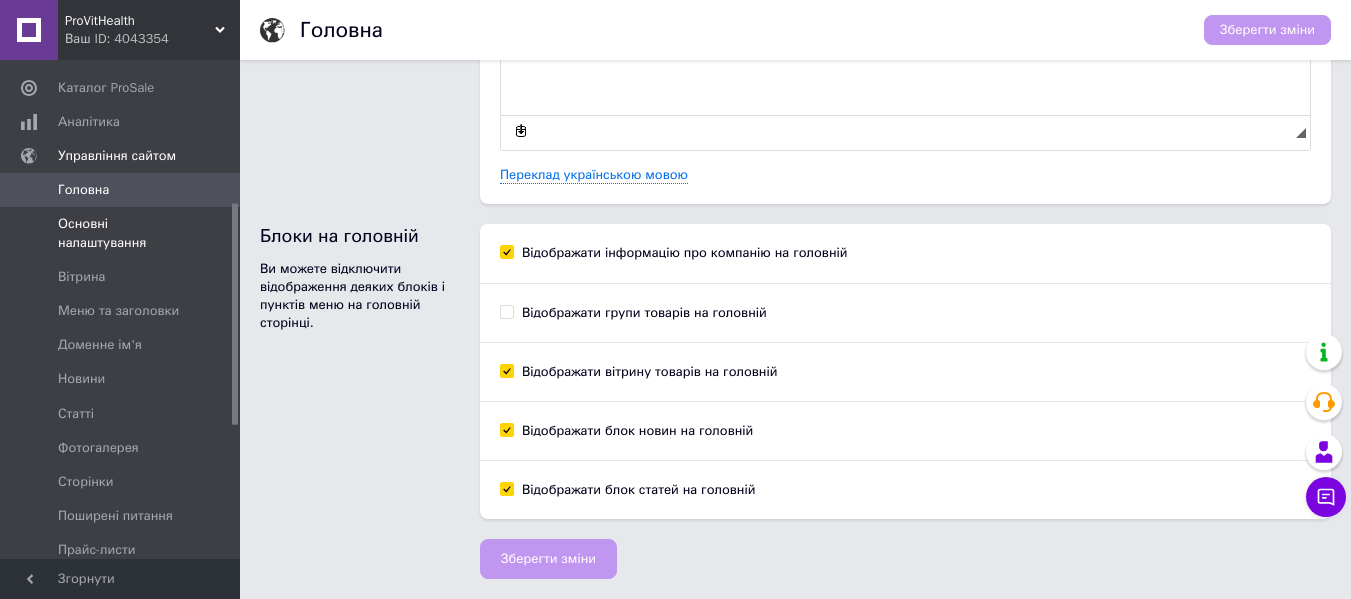 click on "Основні налаштування" at bounding box center [121, 233] 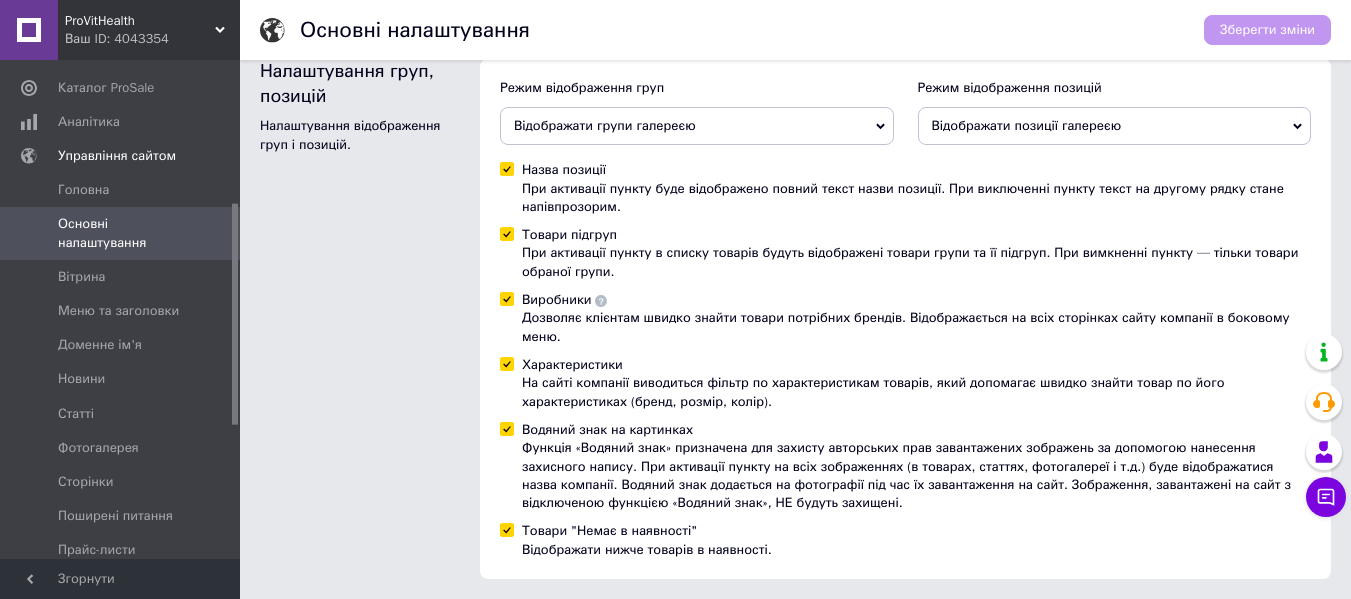 scroll, scrollTop: 606, scrollLeft: 0, axis: vertical 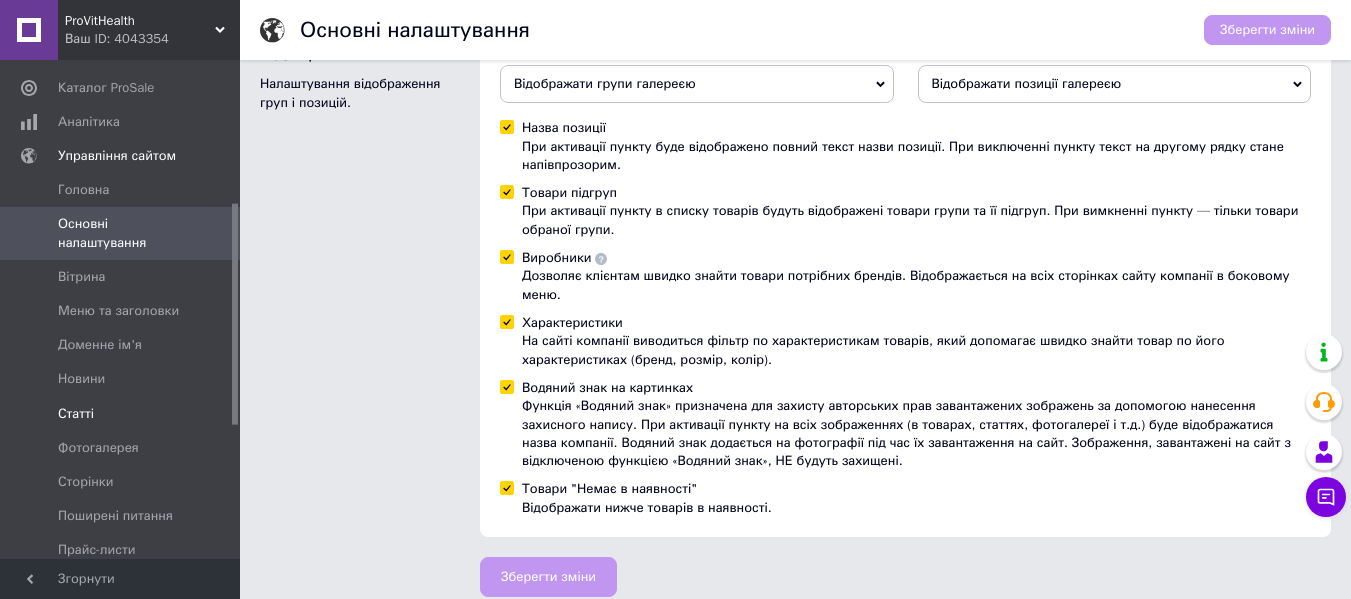 click on "Статті" at bounding box center (76, 414) 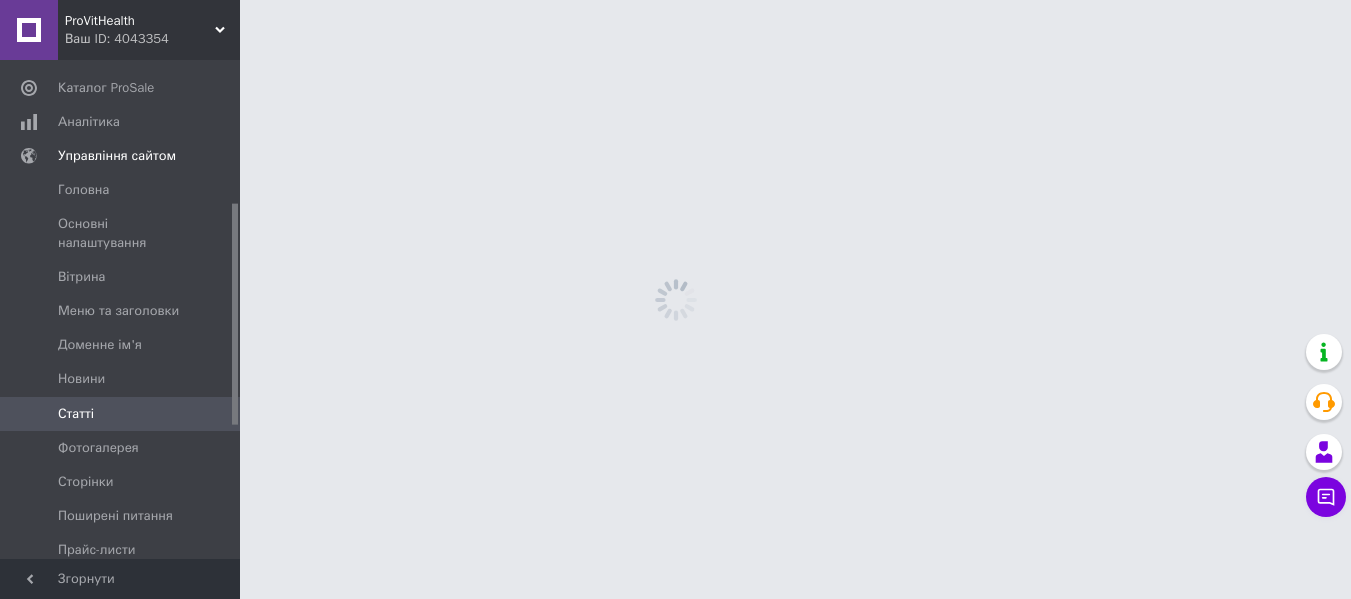 scroll, scrollTop: 0, scrollLeft: 0, axis: both 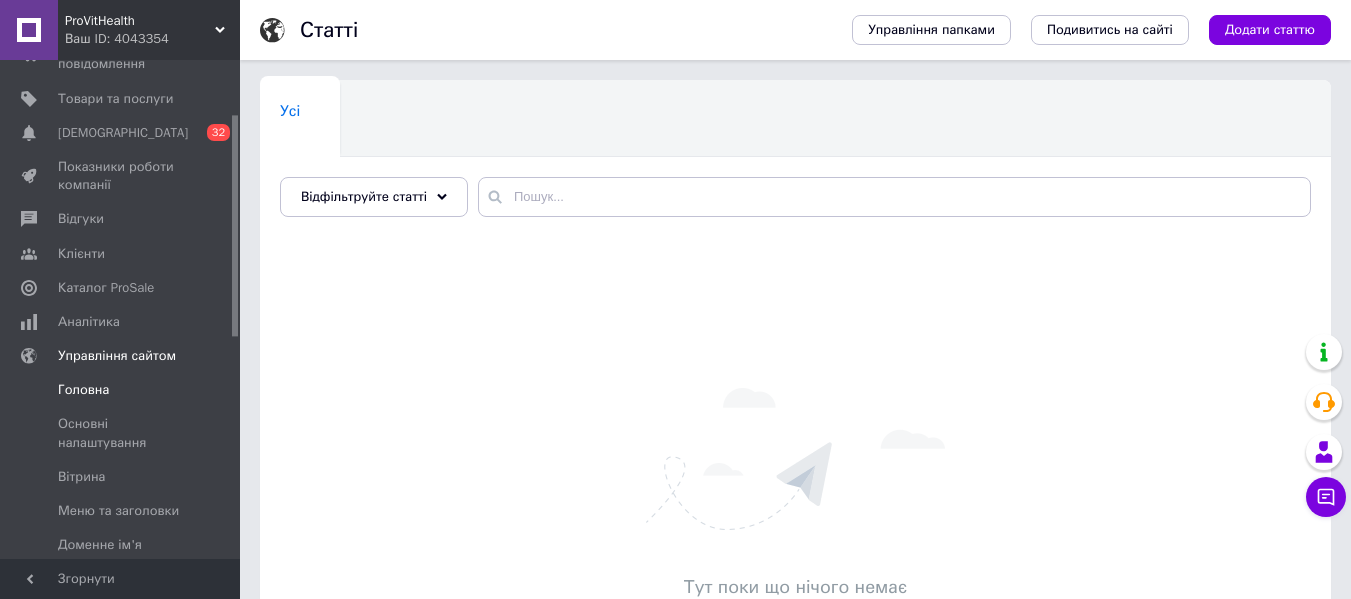 click on "Головна" at bounding box center [83, 390] 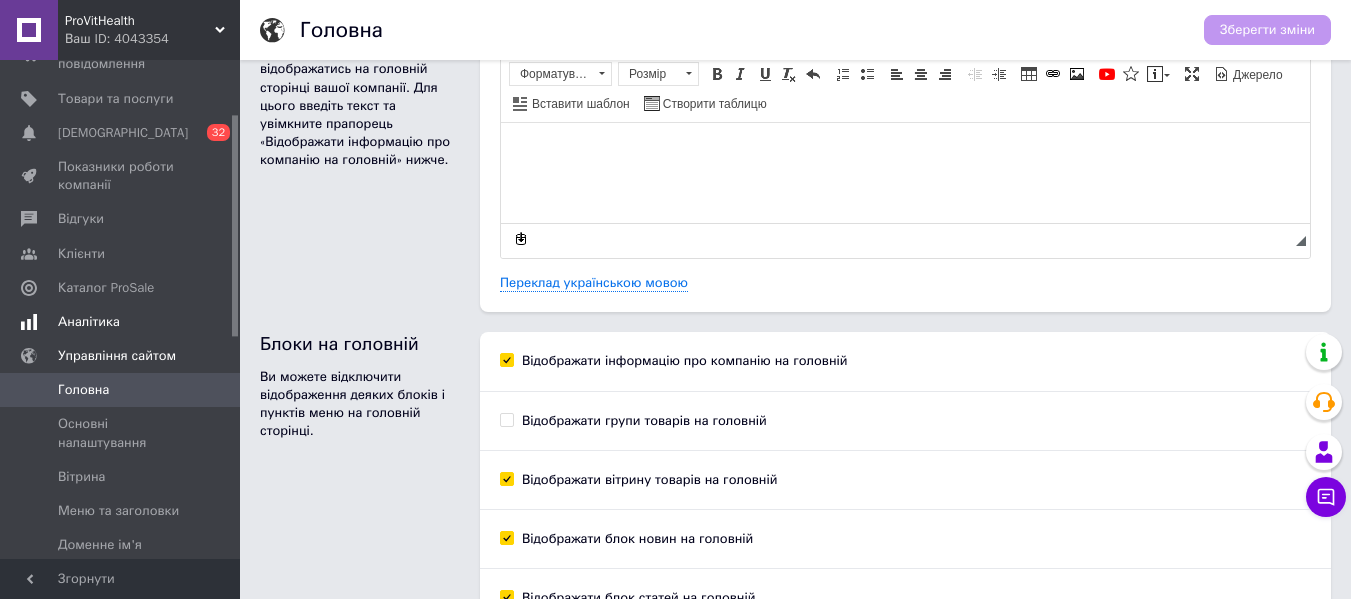 scroll, scrollTop: 100, scrollLeft: 0, axis: vertical 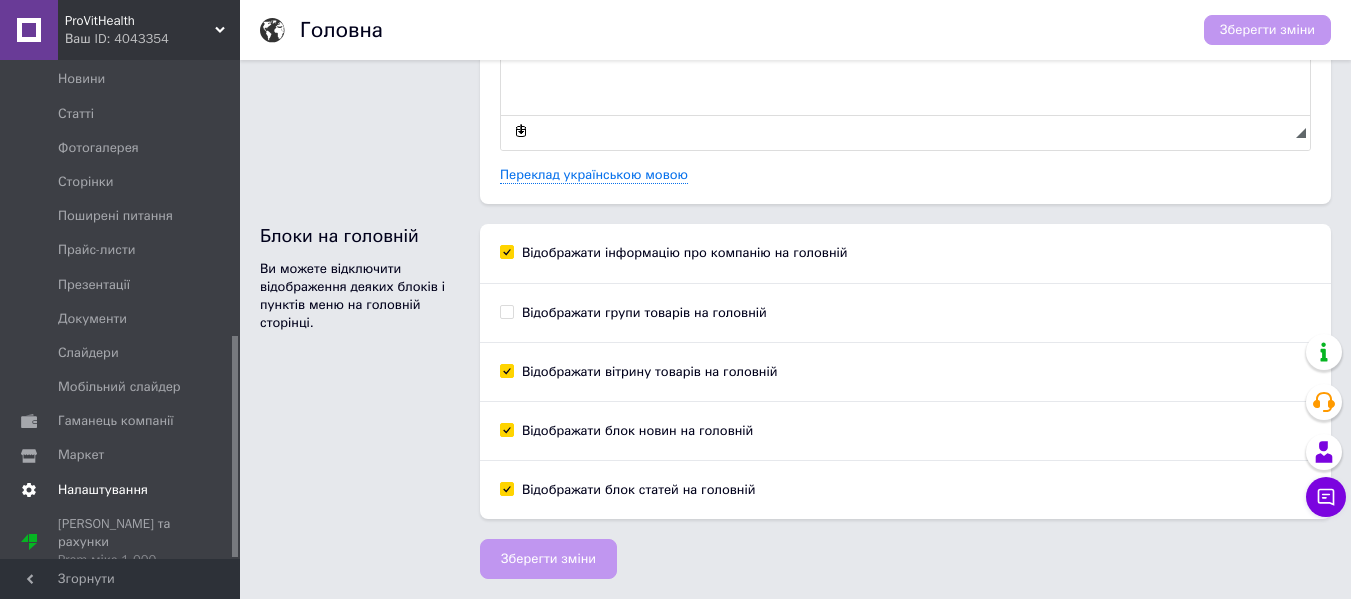 click on "Налаштування" at bounding box center [103, 490] 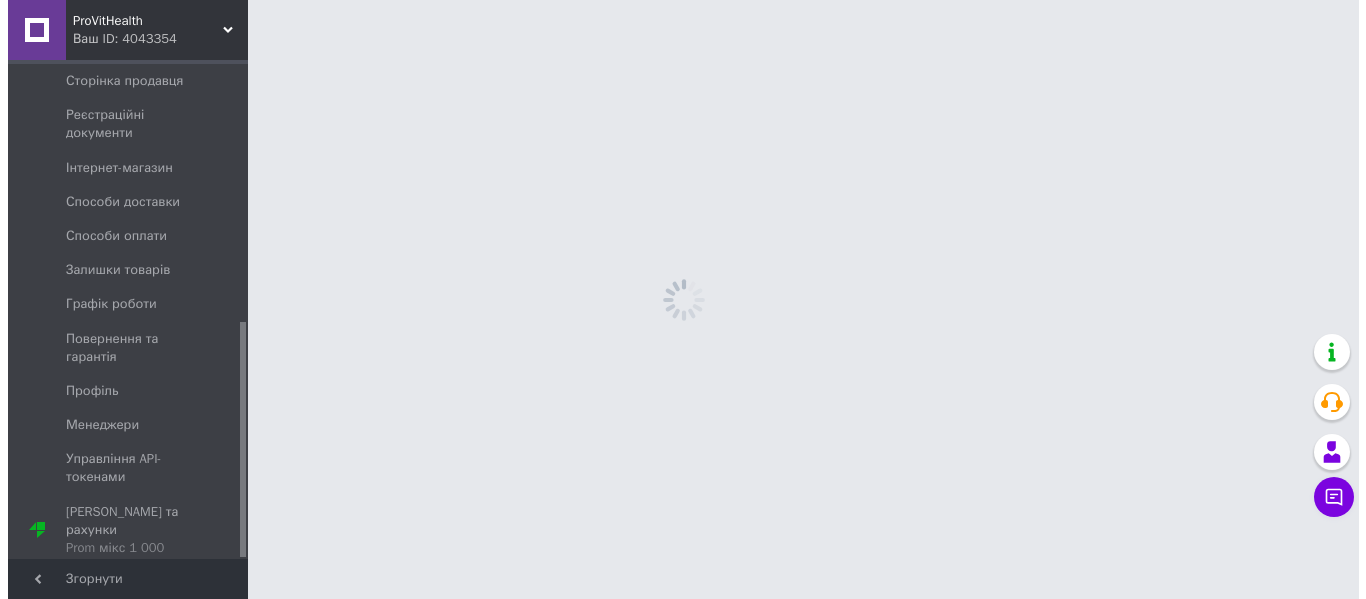 scroll, scrollTop: 0, scrollLeft: 0, axis: both 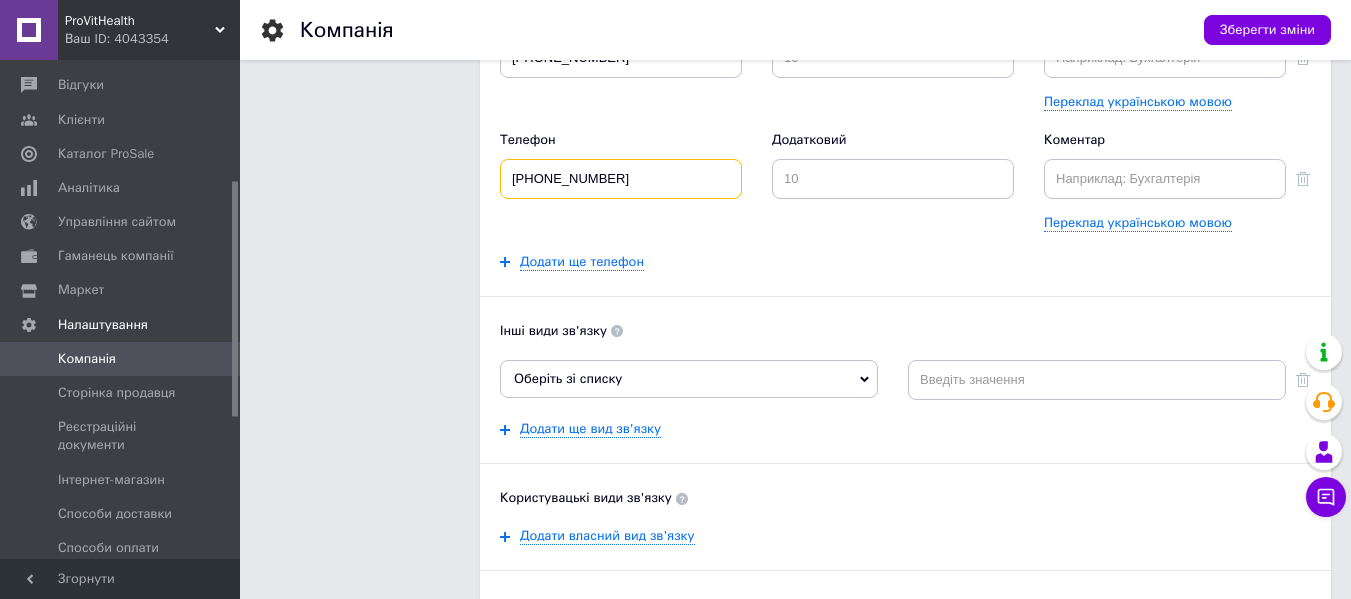click on "[PHONE_NUMBER]" at bounding box center [621, 179] 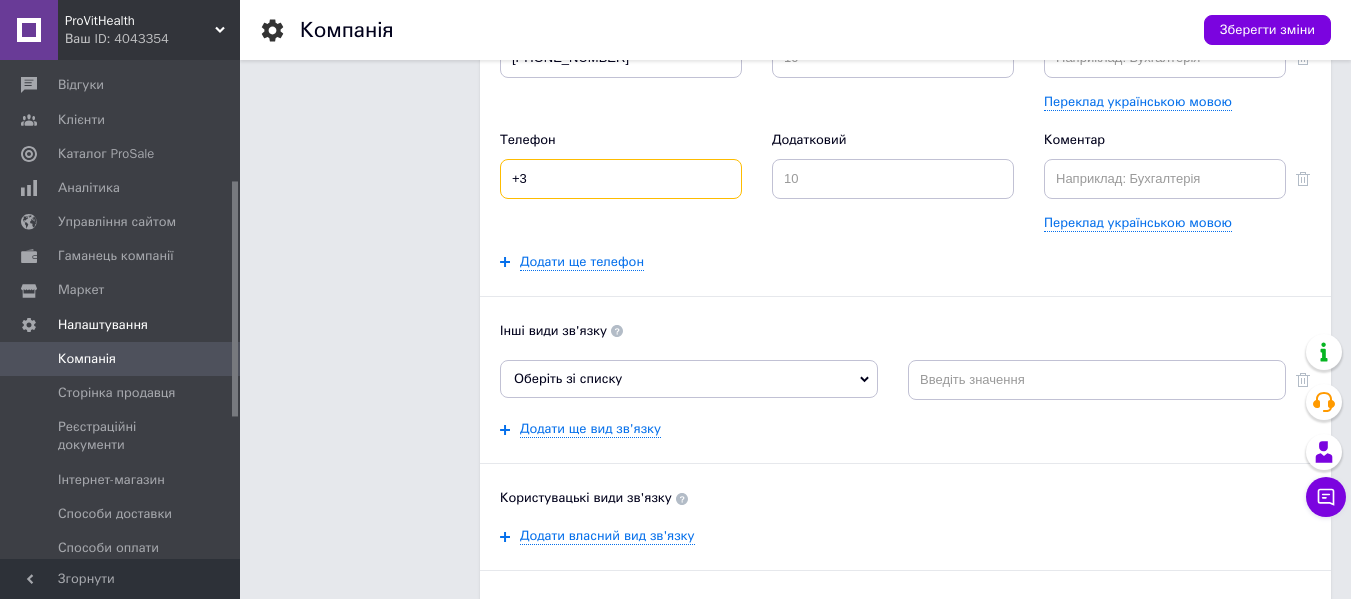 type on "+" 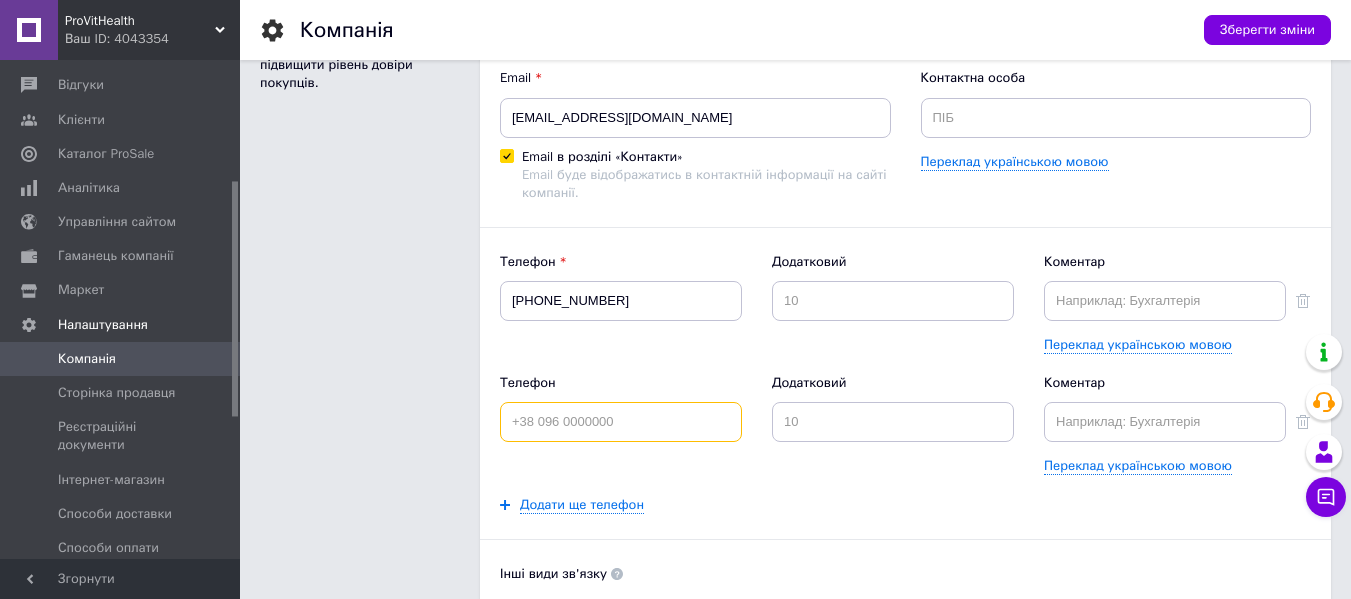 scroll, scrollTop: 0, scrollLeft: 0, axis: both 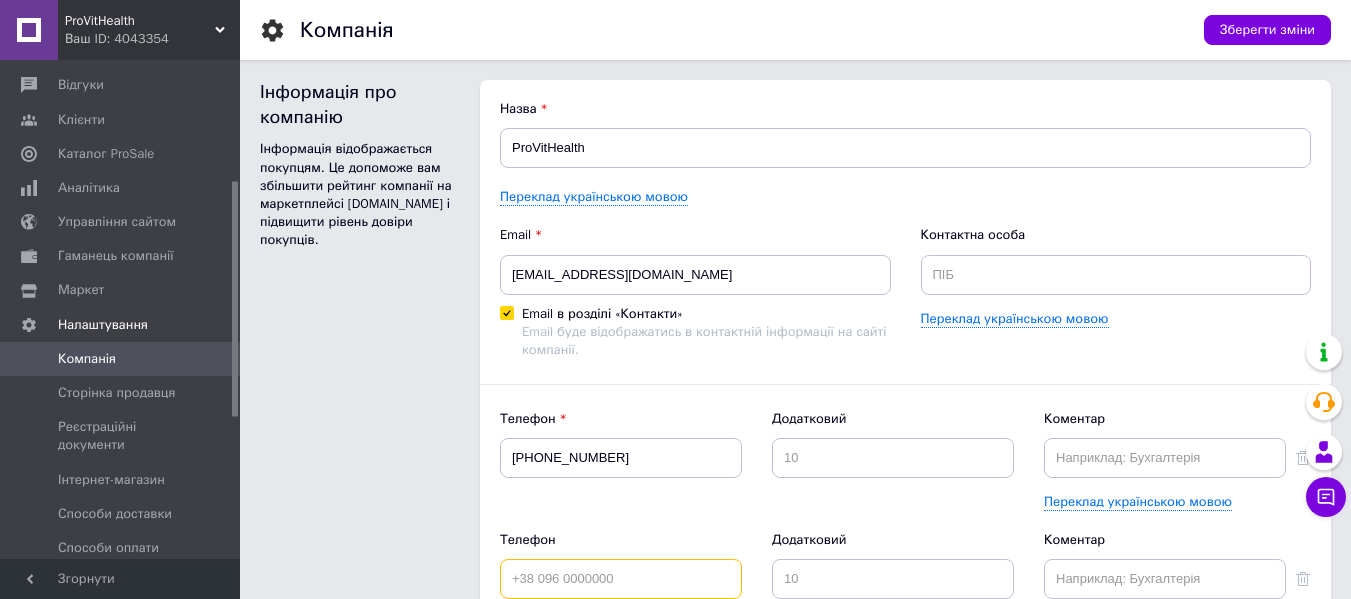type 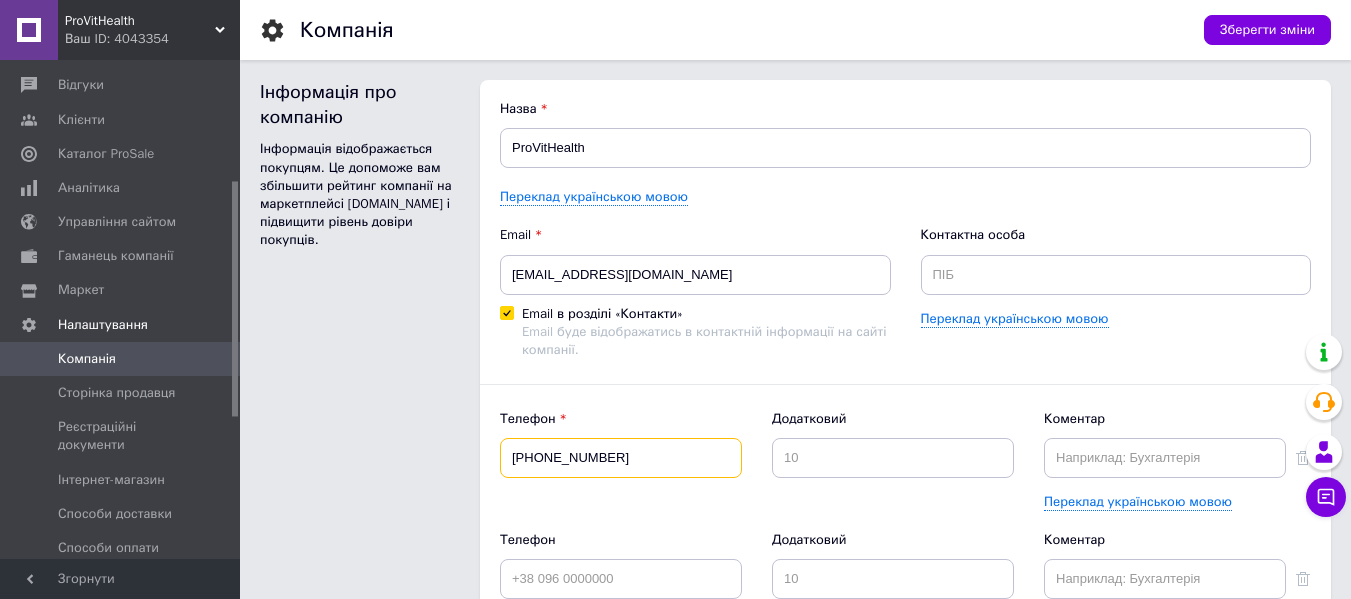 click on "[PHONE_NUMBER]" at bounding box center (621, 458) 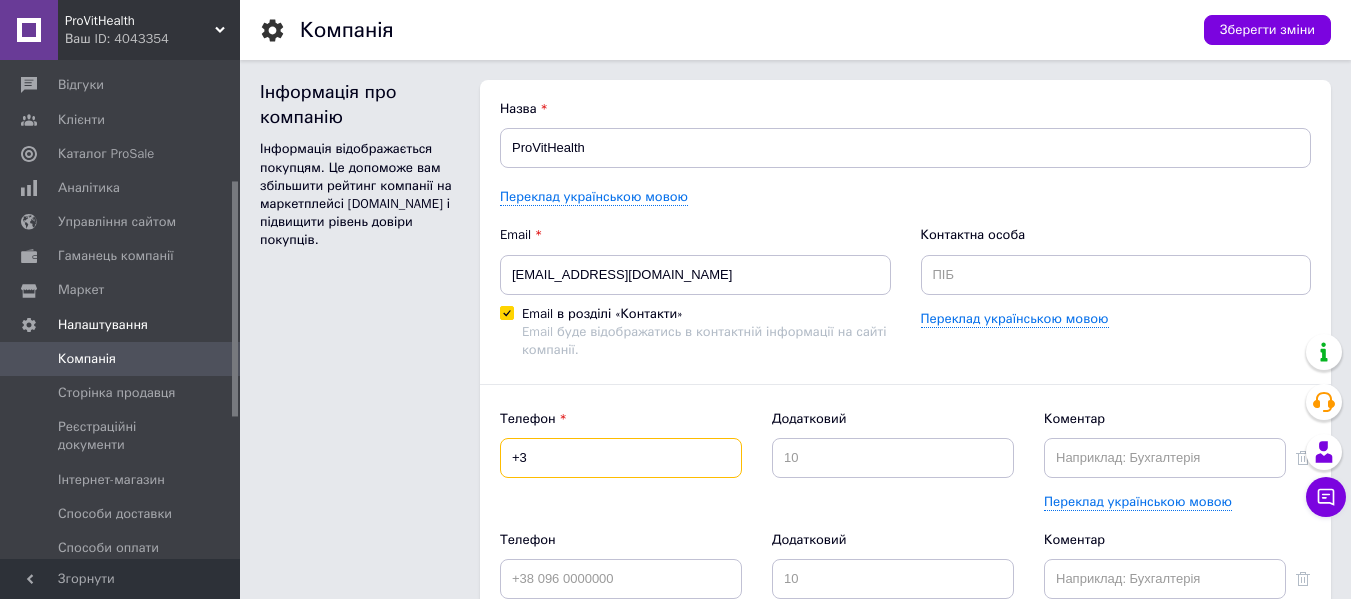 type on "+" 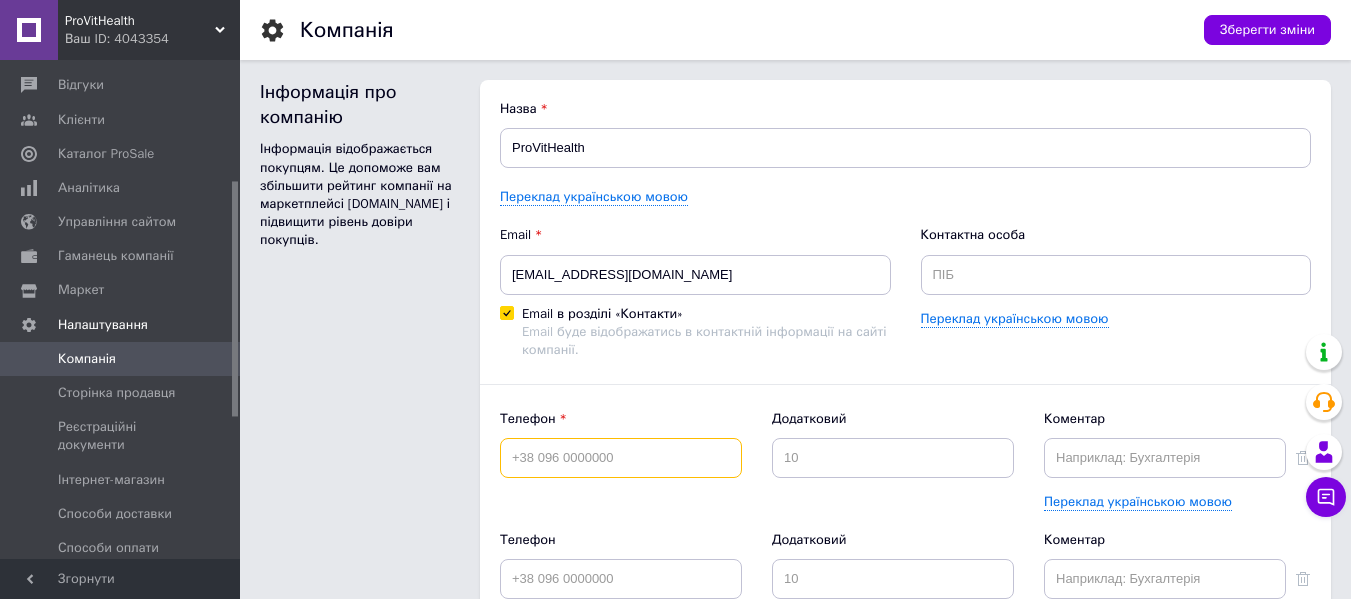 type 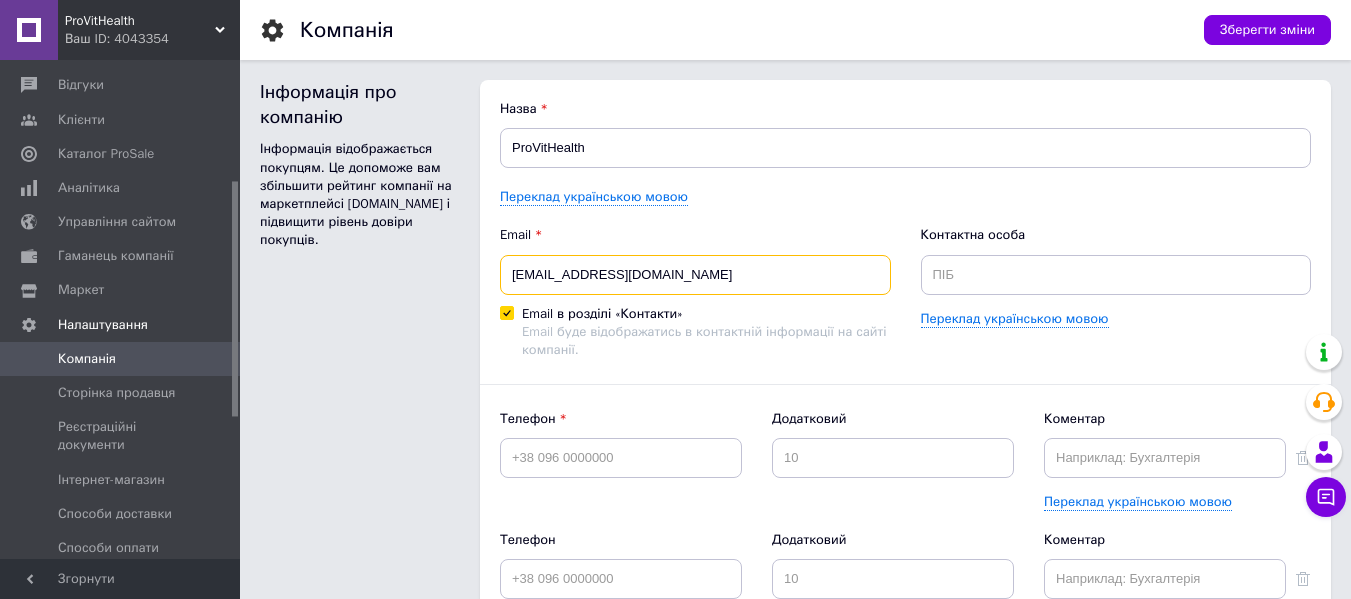 click on "[EMAIL_ADDRESS][DOMAIN_NAME]" at bounding box center [695, 275] 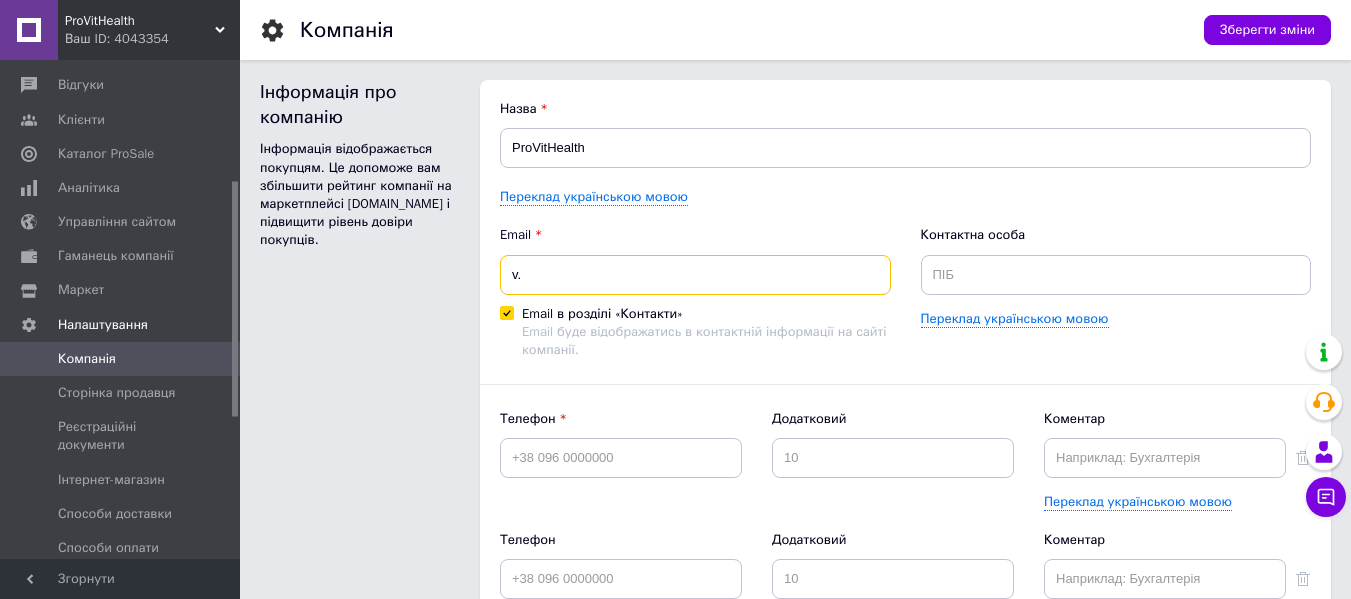 type on "v" 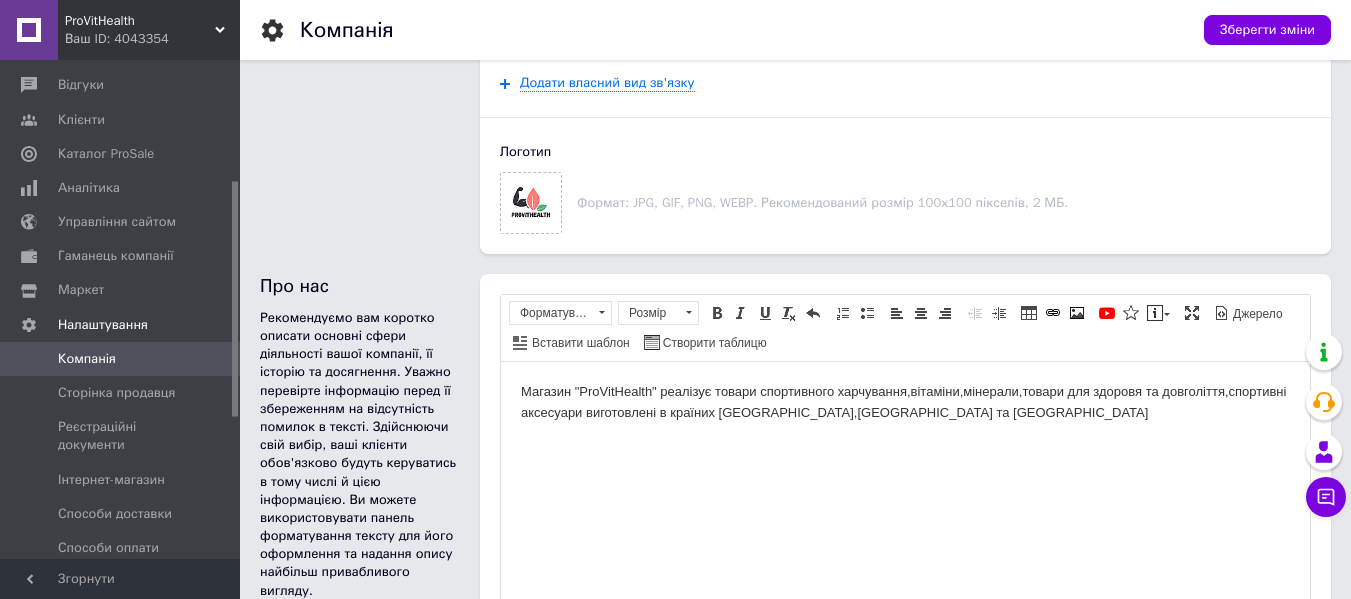 scroll, scrollTop: 1000, scrollLeft: 0, axis: vertical 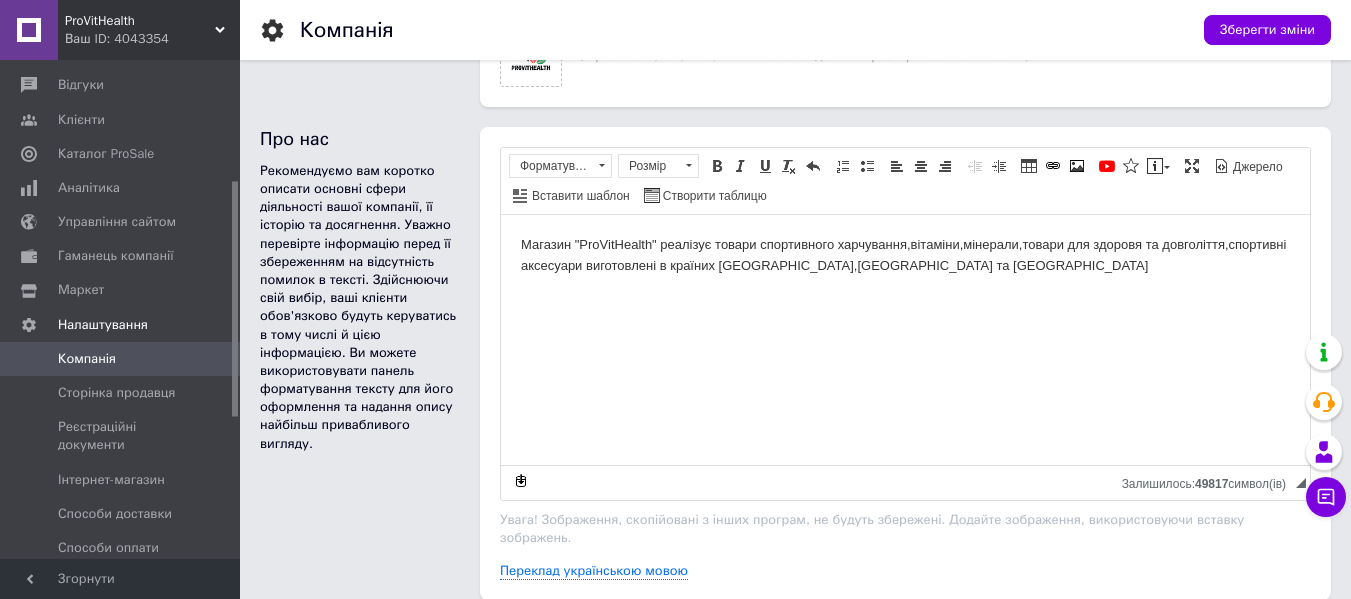 type 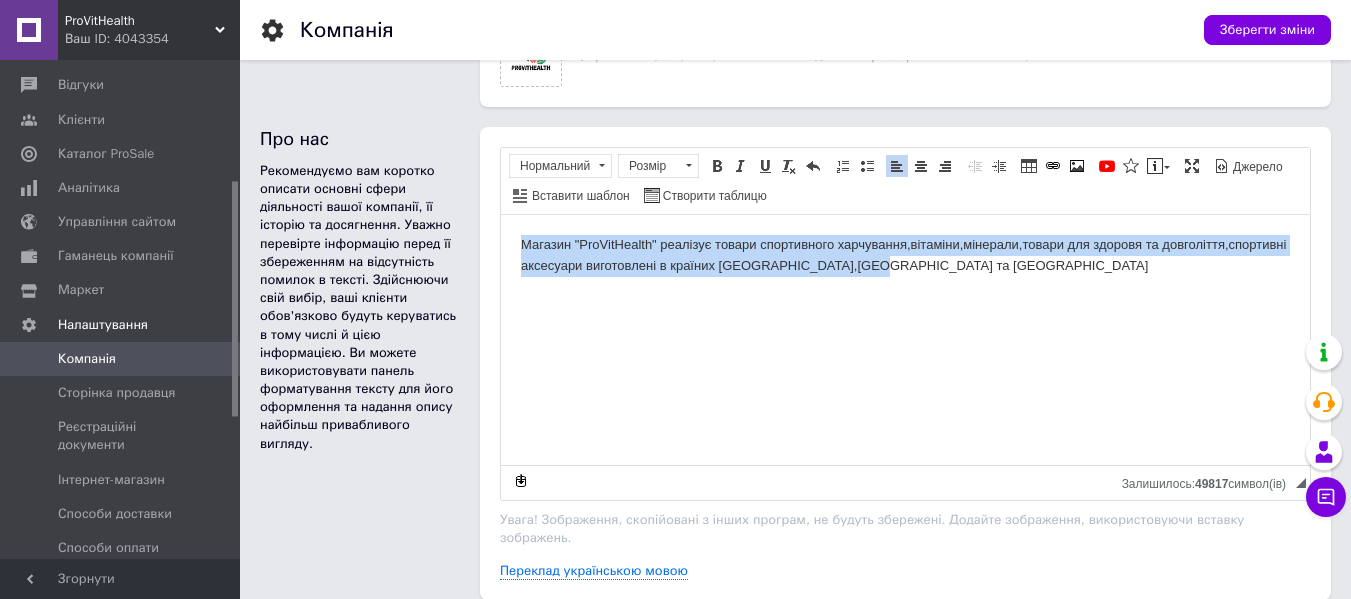 drag, startPoint x: 878, startPoint y: 270, endPoint x: 513, endPoint y: 236, distance: 366.58014 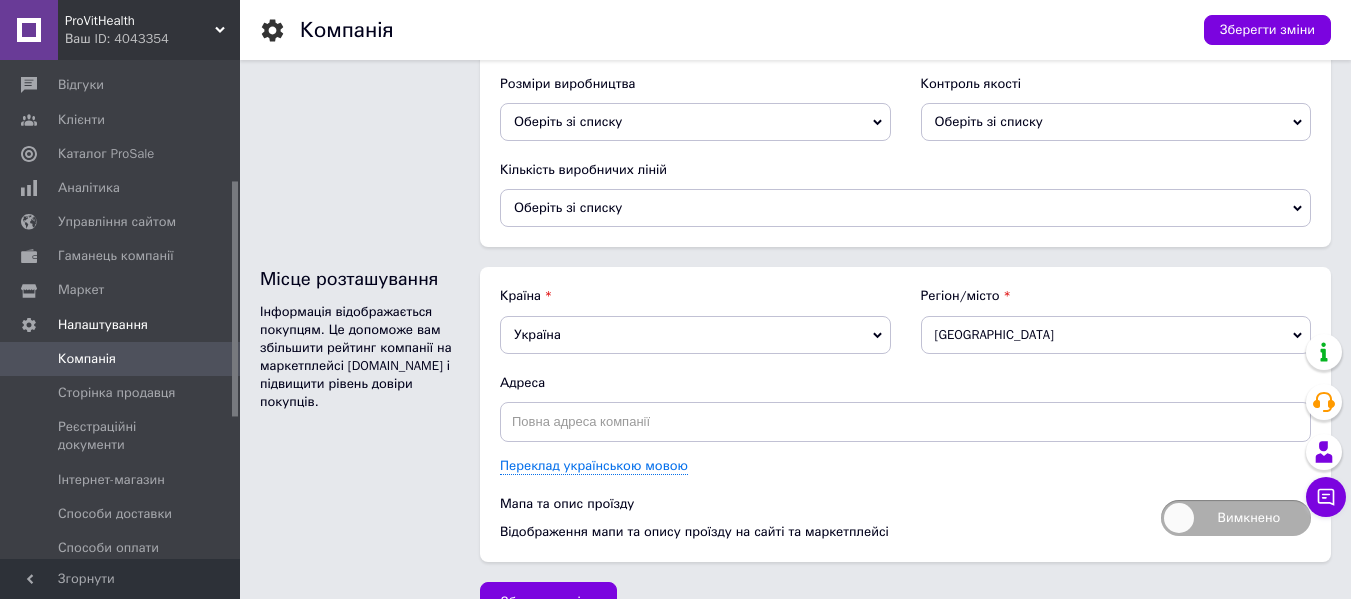 scroll, scrollTop: 2783, scrollLeft: 0, axis: vertical 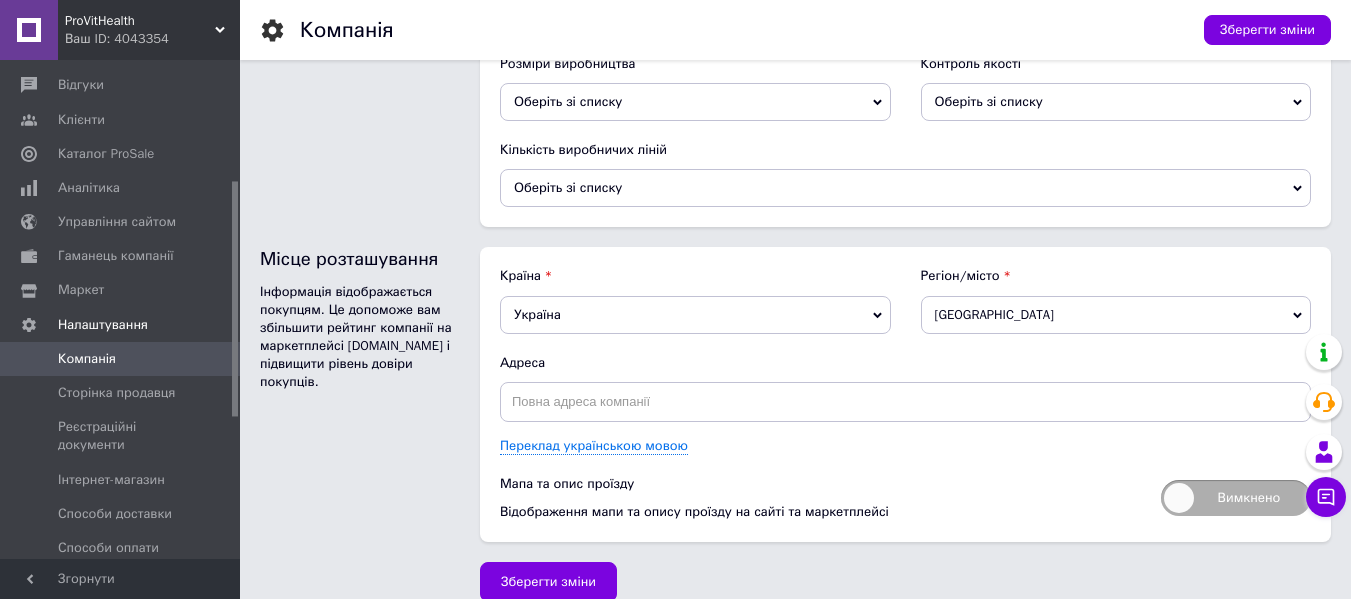 click on "[GEOGRAPHIC_DATA]" at bounding box center (1116, 315) 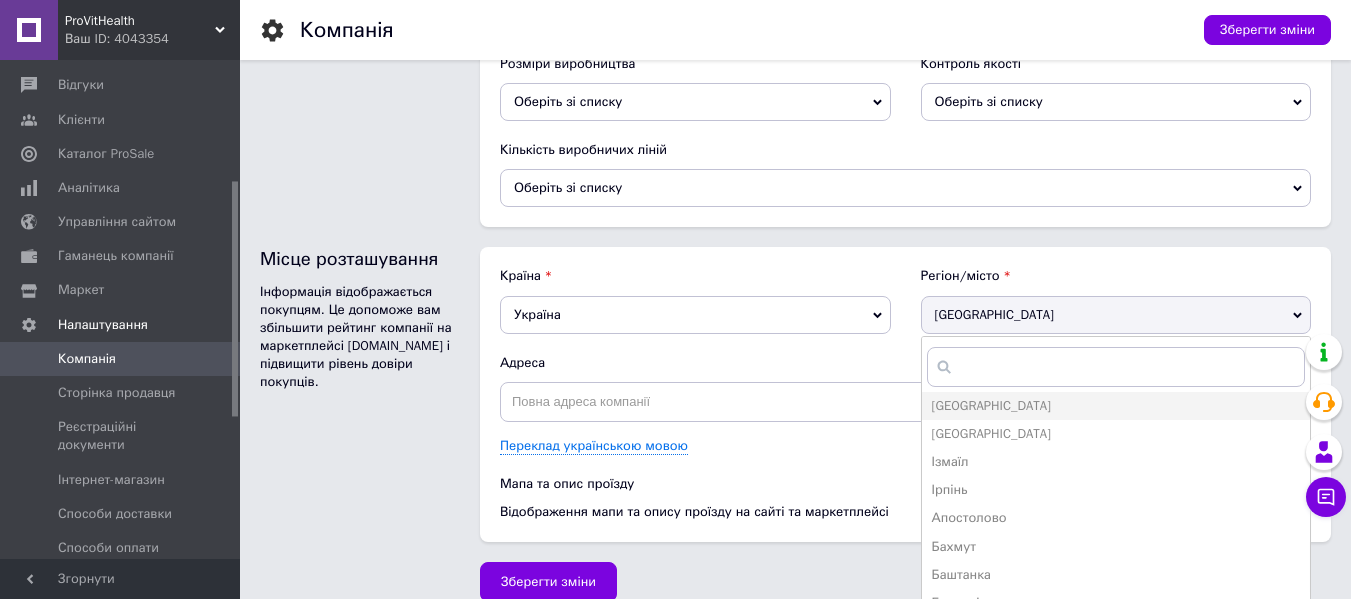 click on "[GEOGRAPHIC_DATA]" at bounding box center [1116, 315] 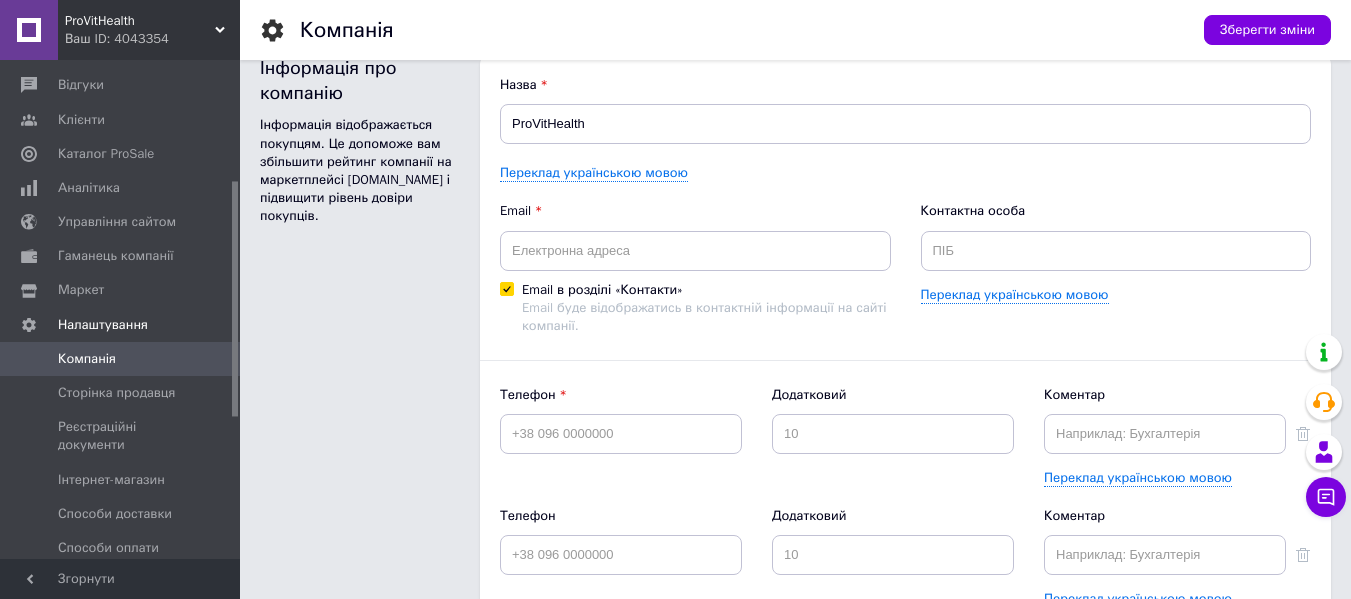 scroll, scrollTop: 0, scrollLeft: 0, axis: both 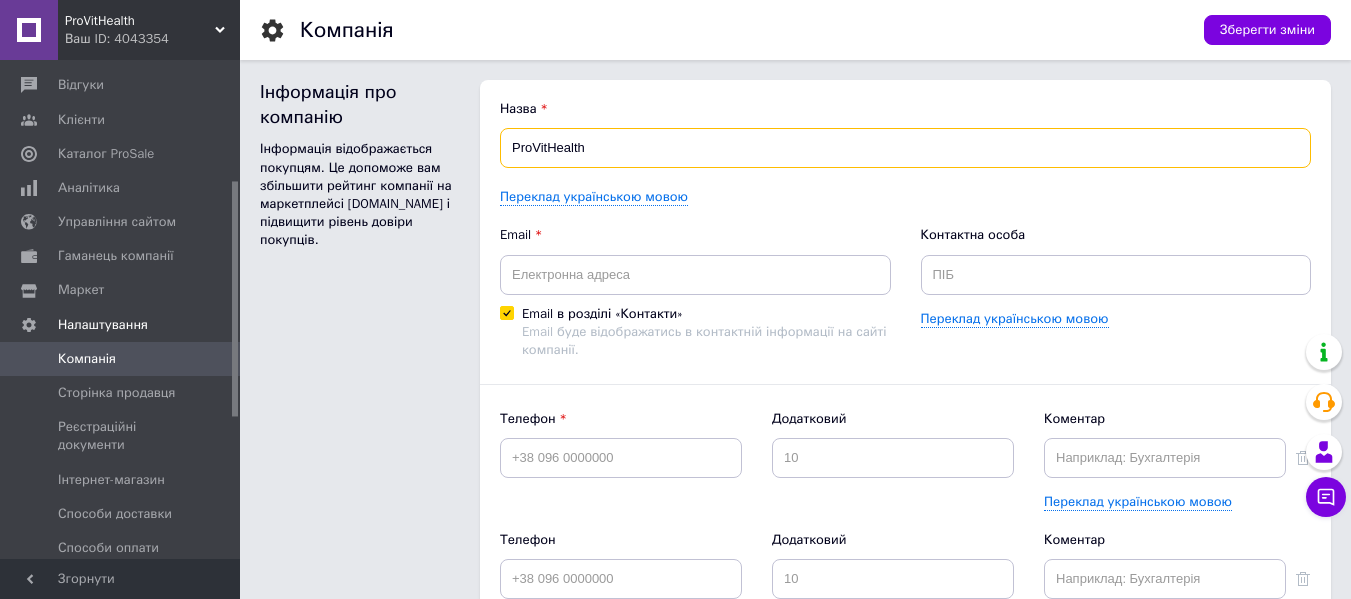 drag, startPoint x: 586, startPoint y: 153, endPoint x: 495, endPoint y: 149, distance: 91.08787 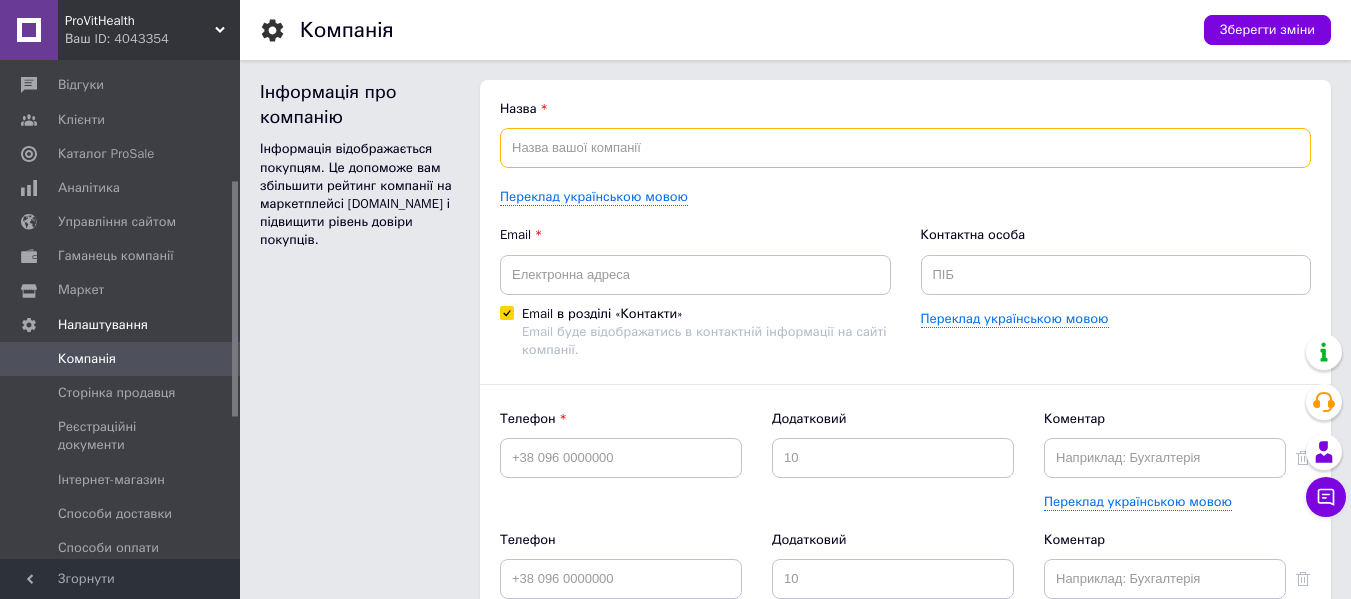 type 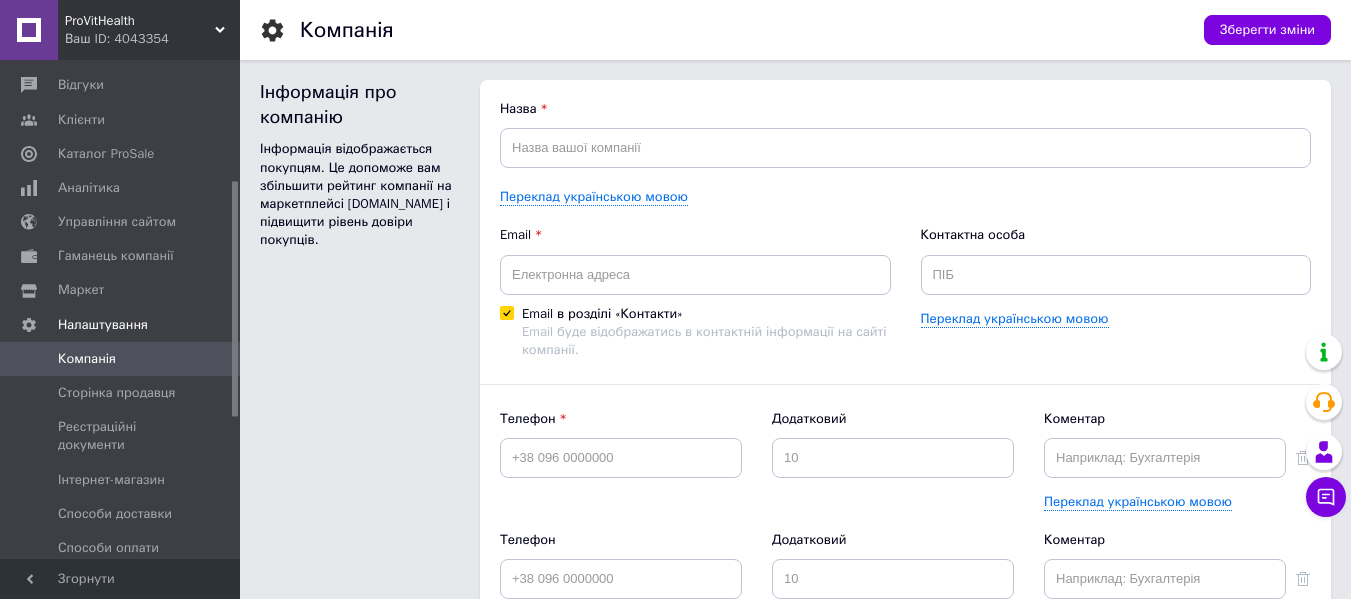 click on "Email в розділі «Контакти» Email буде відображатись в контактній інформації на сайті компанії." at bounding box center [506, 312] 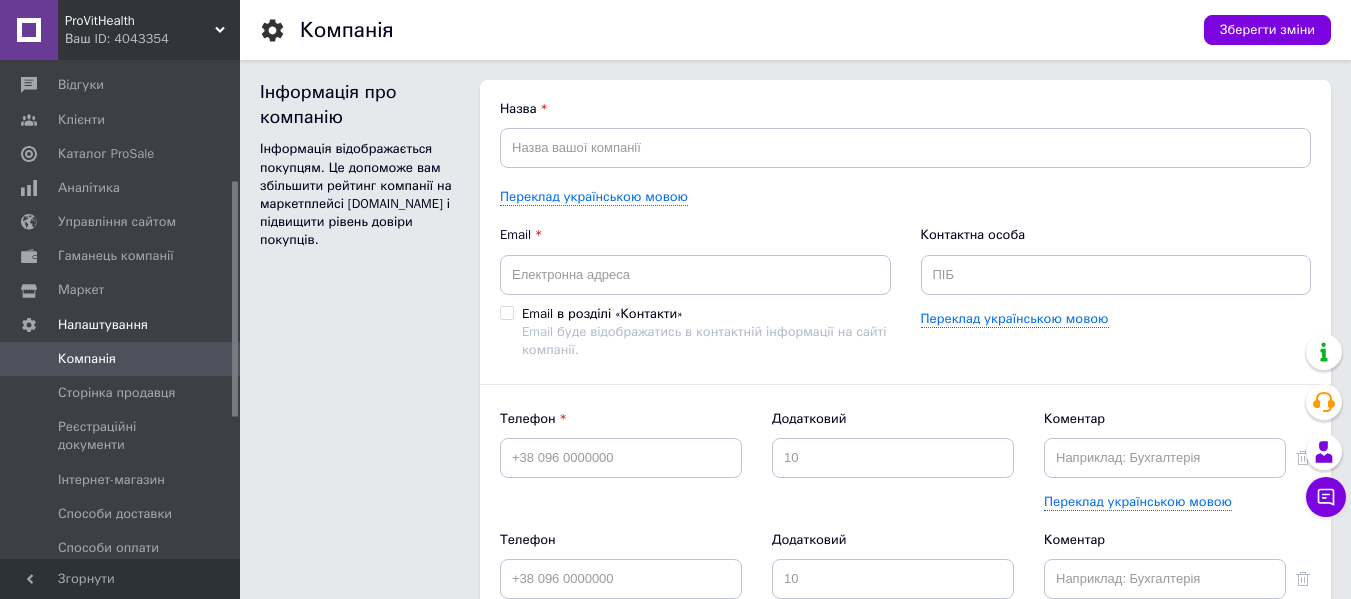 checkbox on "false" 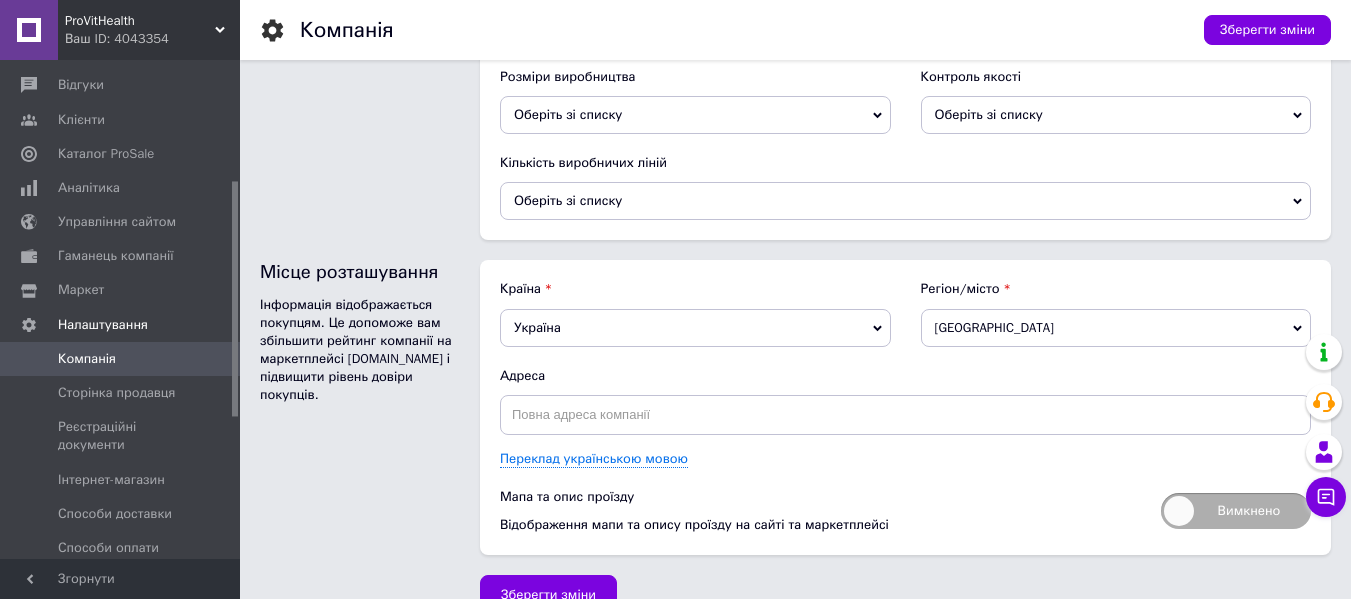 scroll, scrollTop: 2783, scrollLeft: 0, axis: vertical 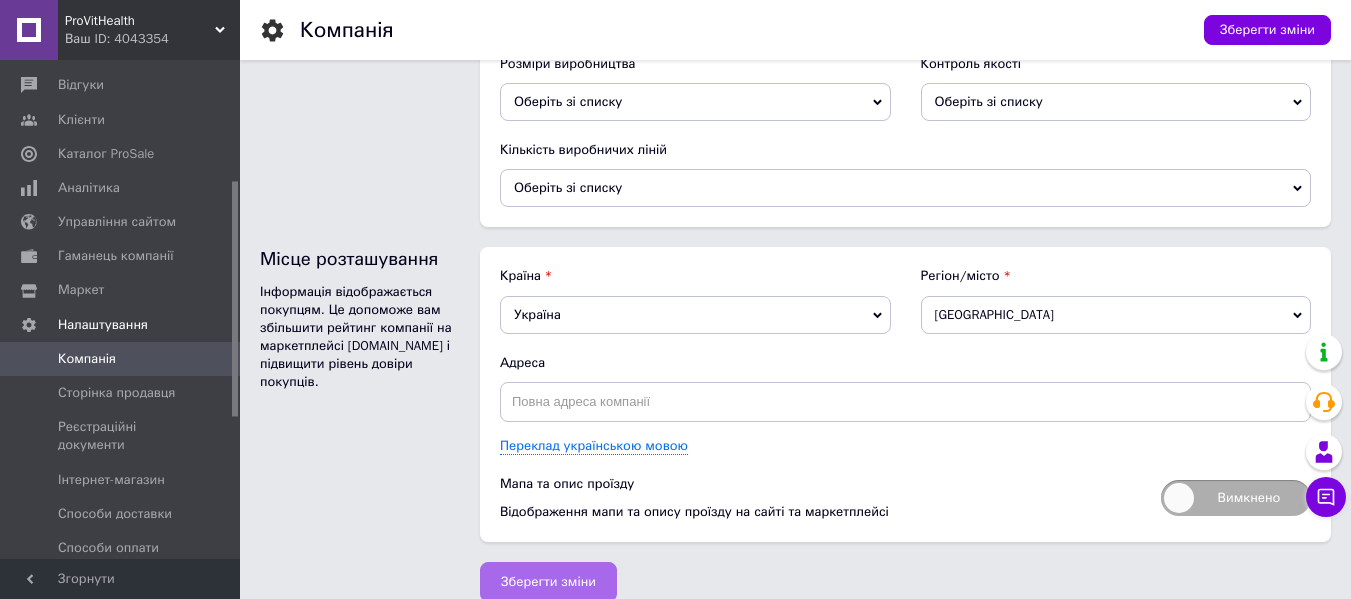 click on "Зберегти зміни" at bounding box center [548, 582] 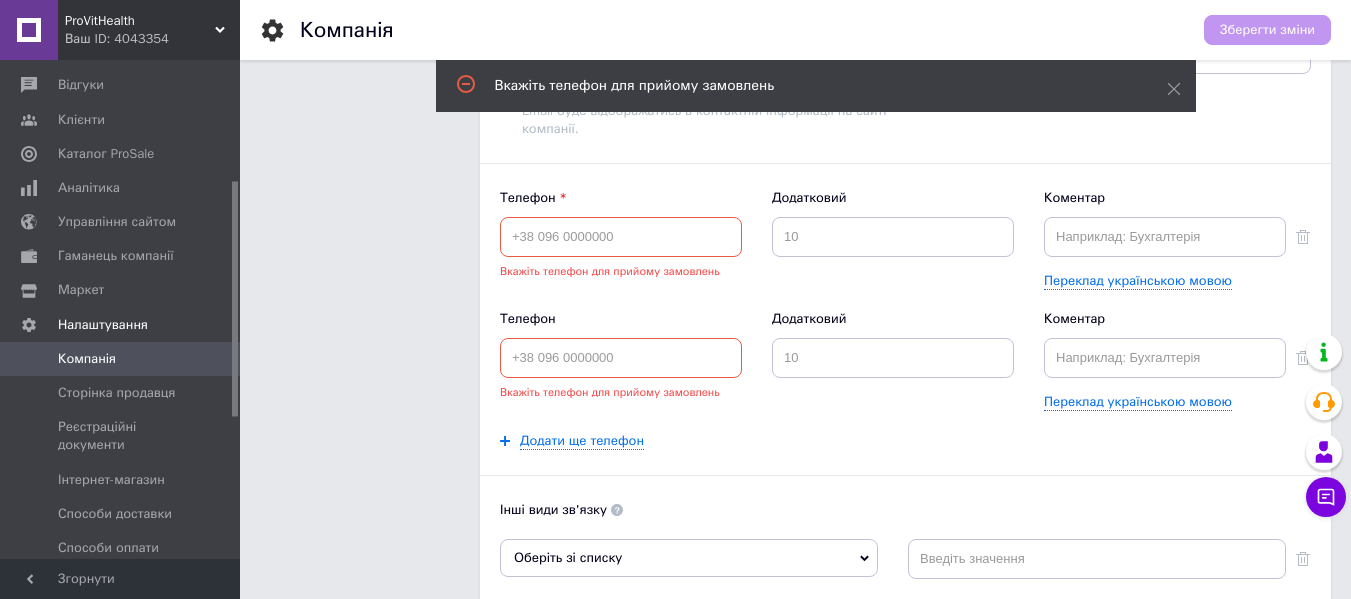 scroll, scrollTop: 191, scrollLeft: 0, axis: vertical 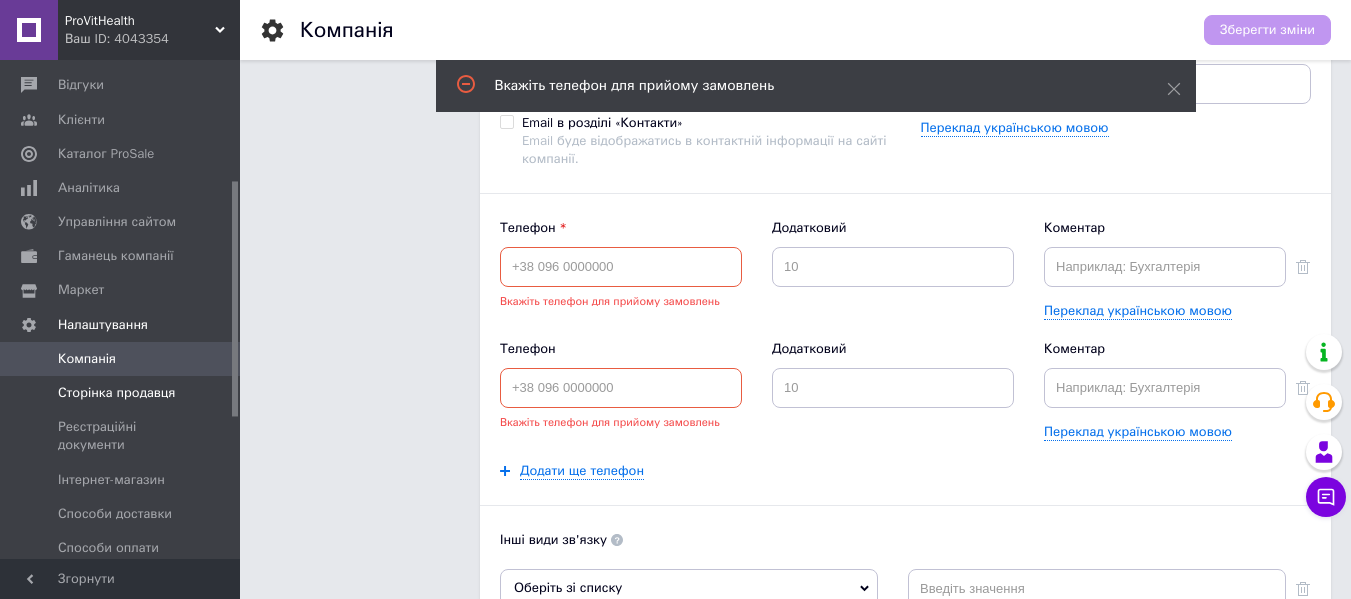click on "Сторінка продавця" at bounding box center (116, 393) 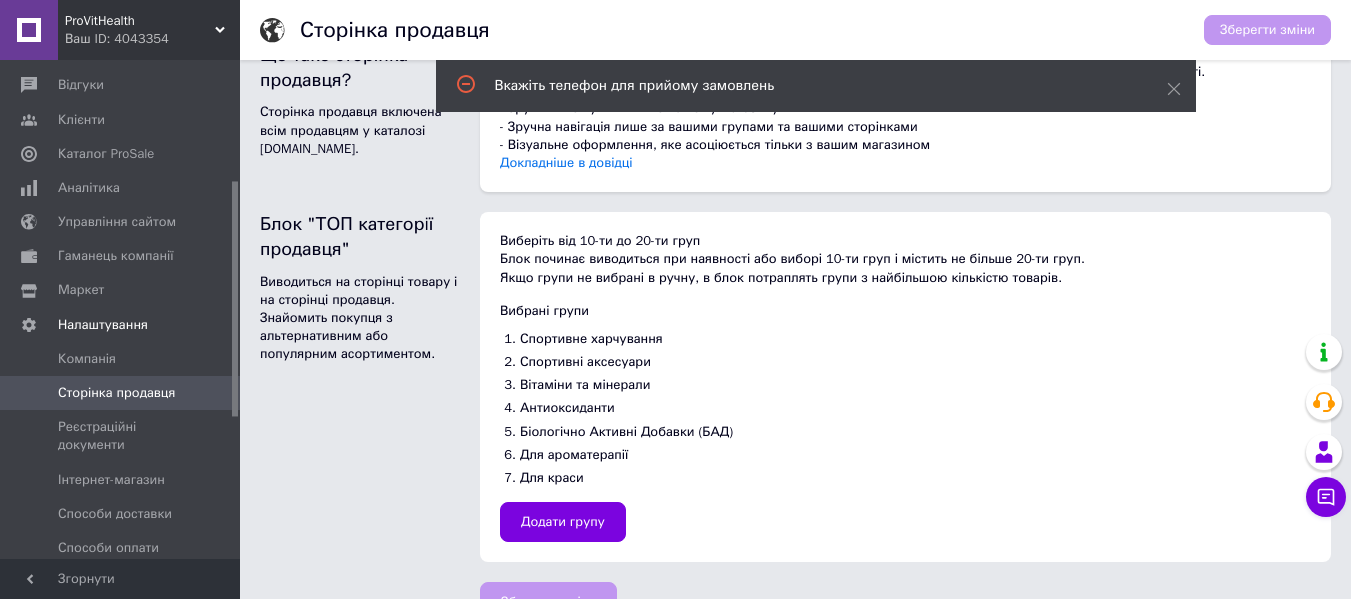 scroll, scrollTop: 0, scrollLeft: 0, axis: both 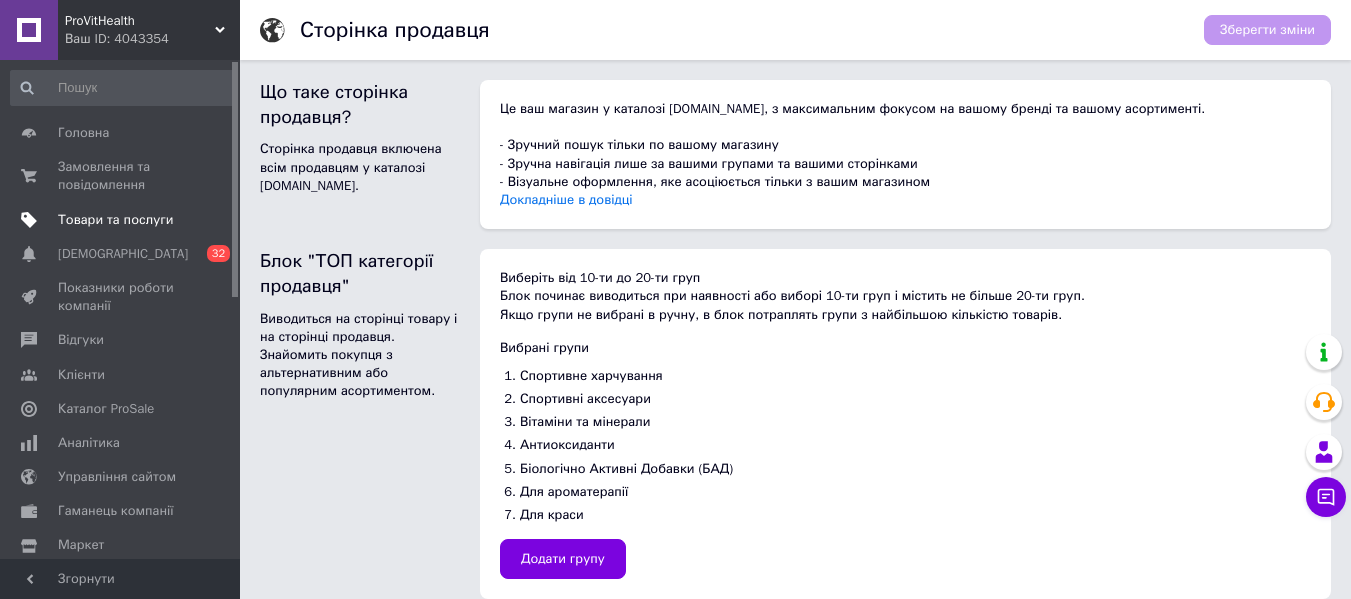 click on "Товари та послуги" at bounding box center [115, 220] 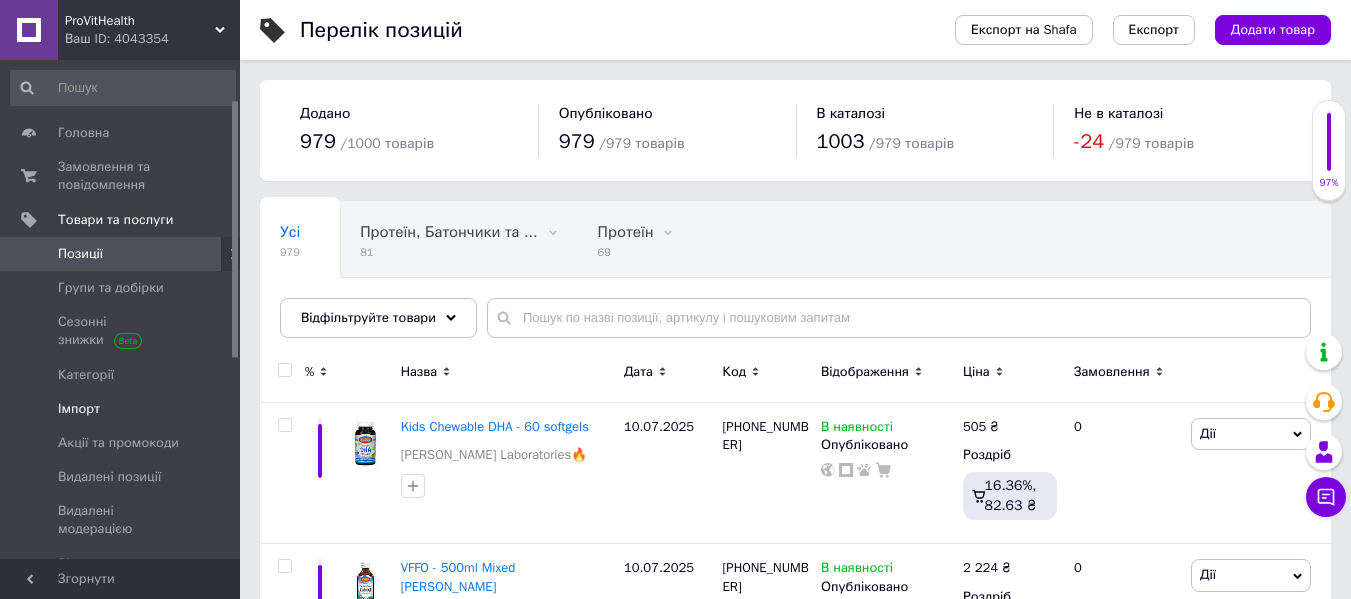scroll, scrollTop: 100, scrollLeft: 0, axis: vertical 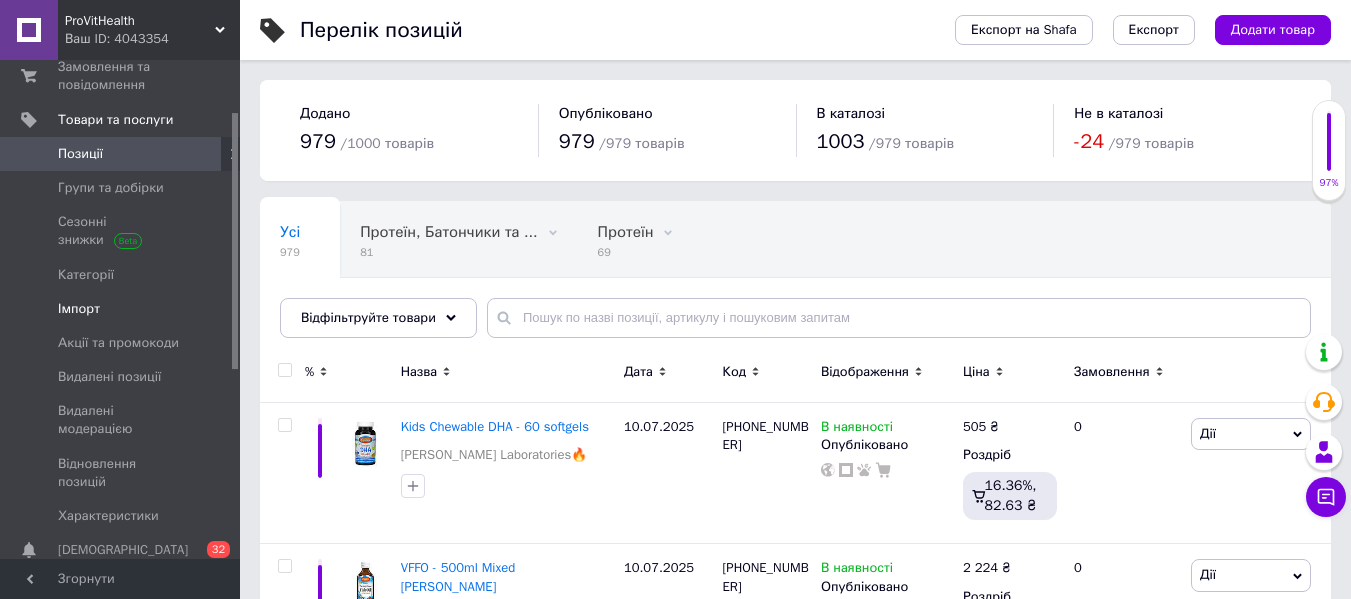 click on "Імпорт" at bounding box center (123, 309) 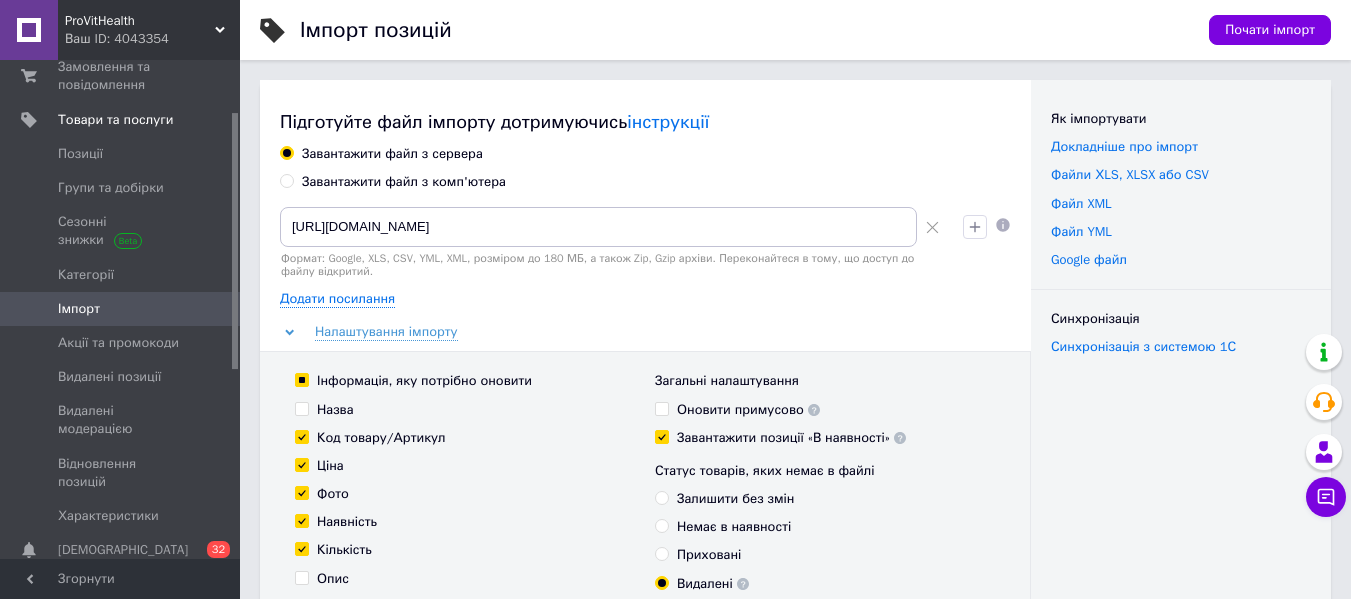 scroll, scrollTop: 100, scrollLeft: 0, axis: vertical 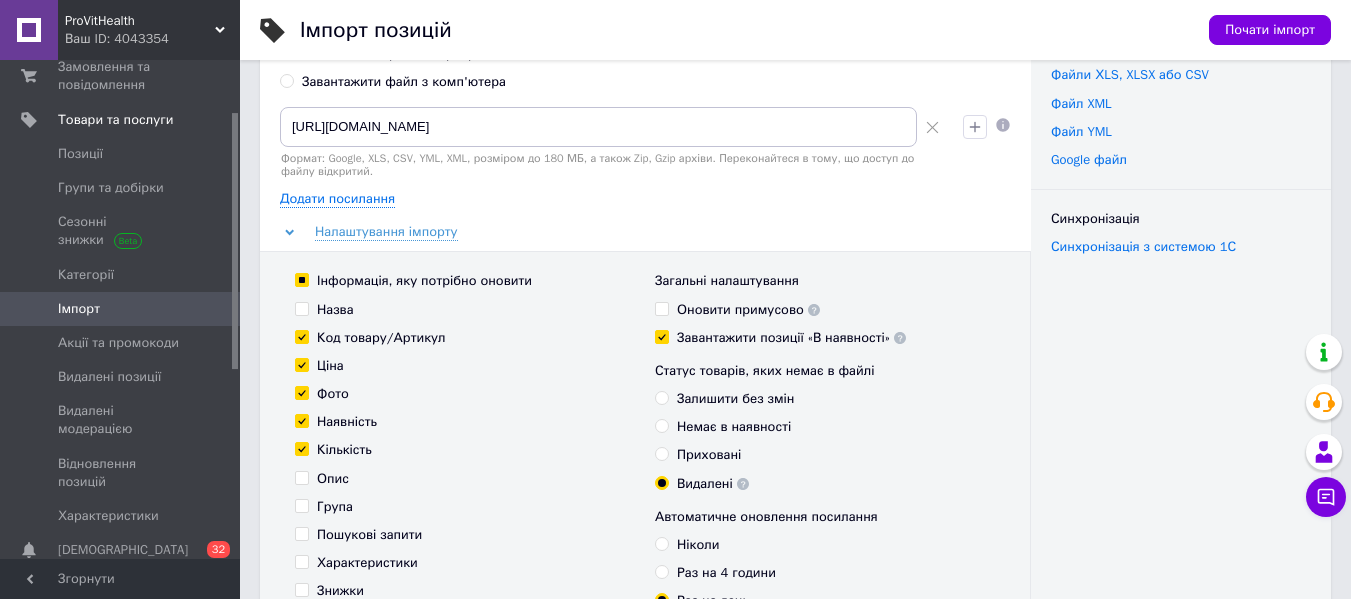 click 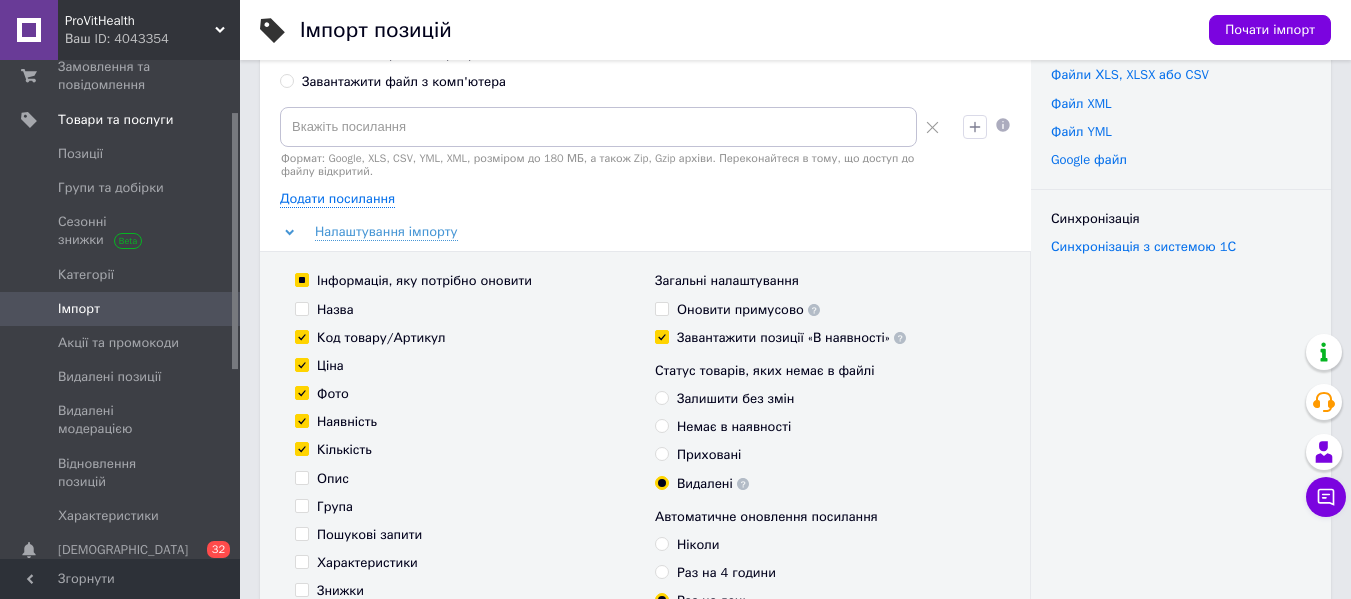 click on "Інформація, яку потрібно оновити" at bounding box center [301, 279] 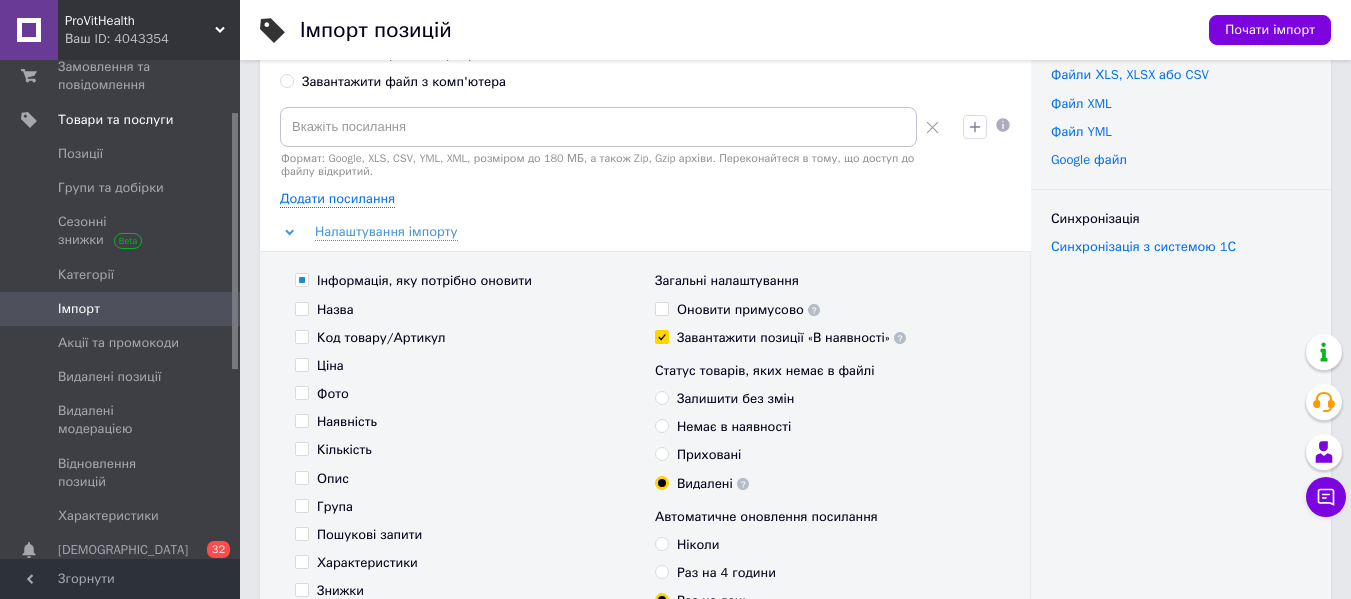 checkbox on "false" 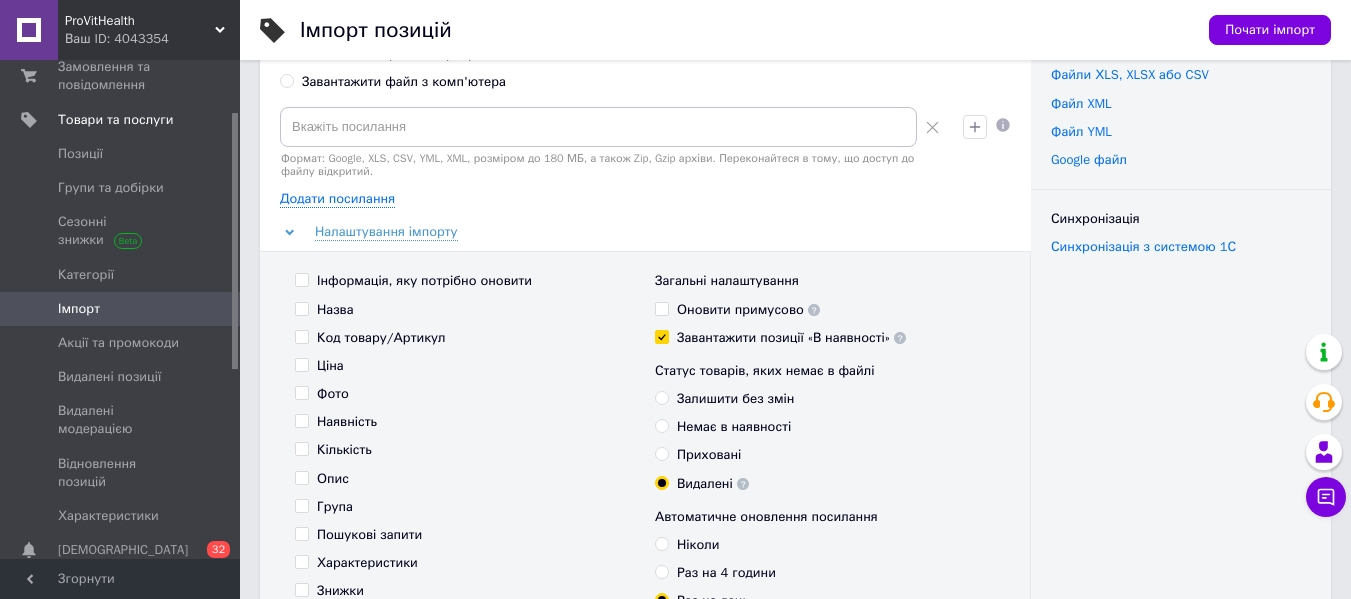 drag, startPoint x: 662, startPoint y: 332, endPoint x: 672, endPoint y: 465, distance: 133.37541 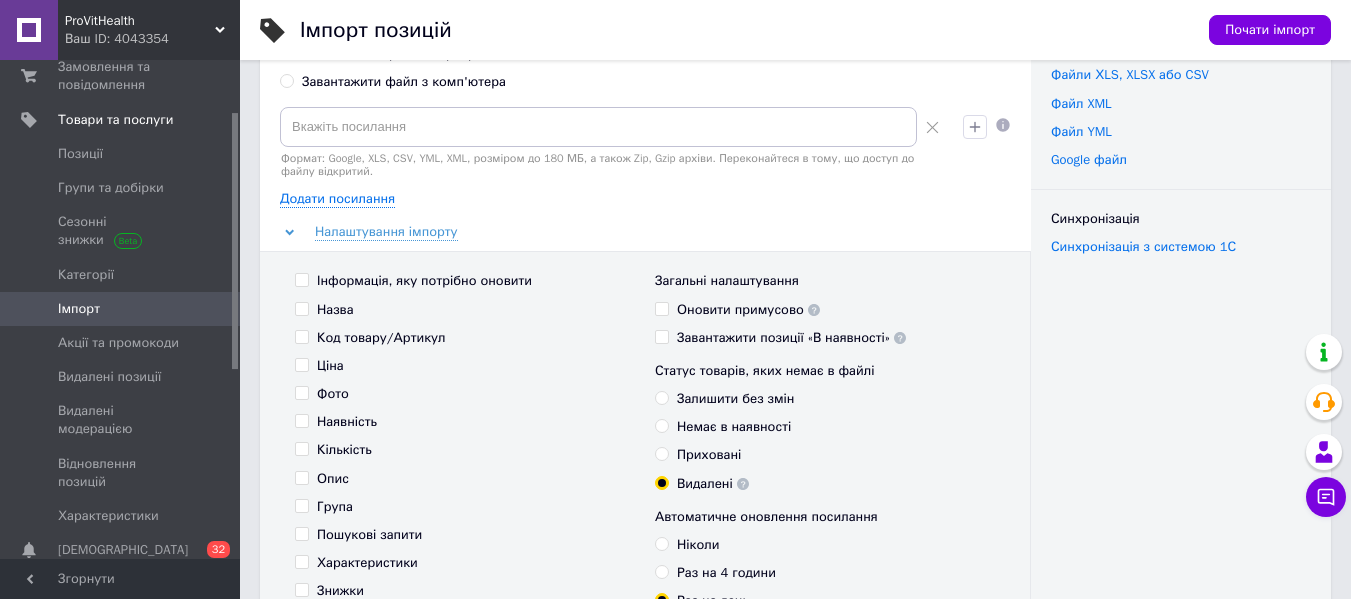 checkbox on "false" 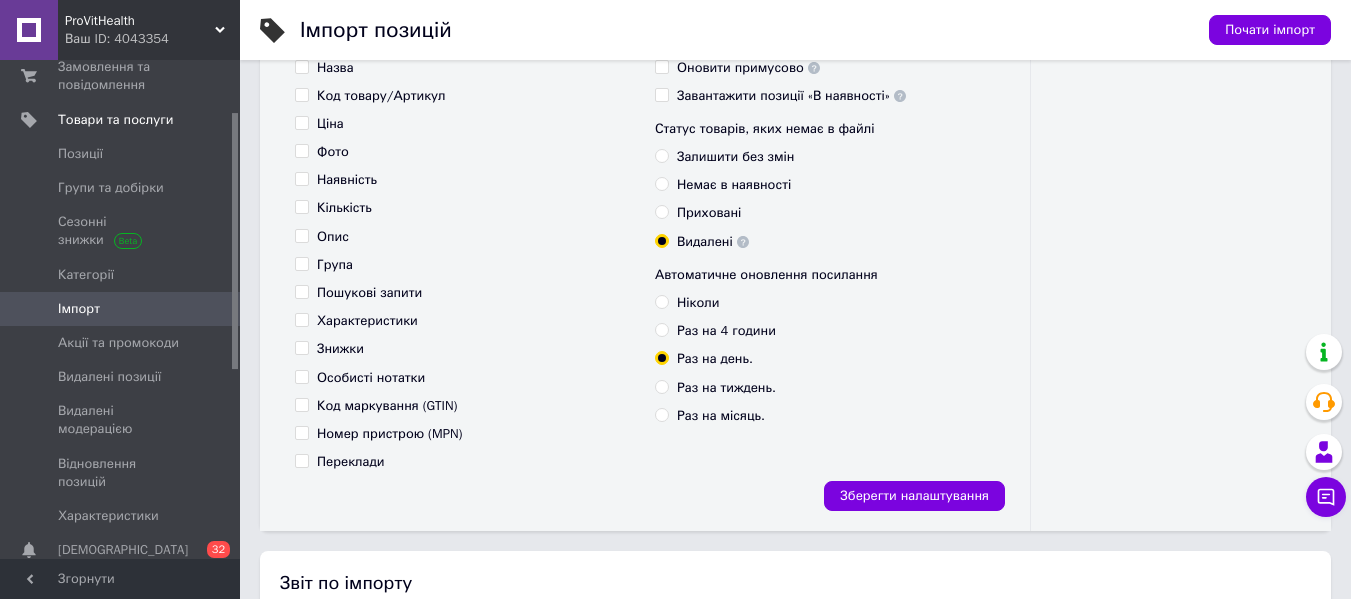 scroll, scrollTop: 400, scrollLeft: 0, axis: vertical 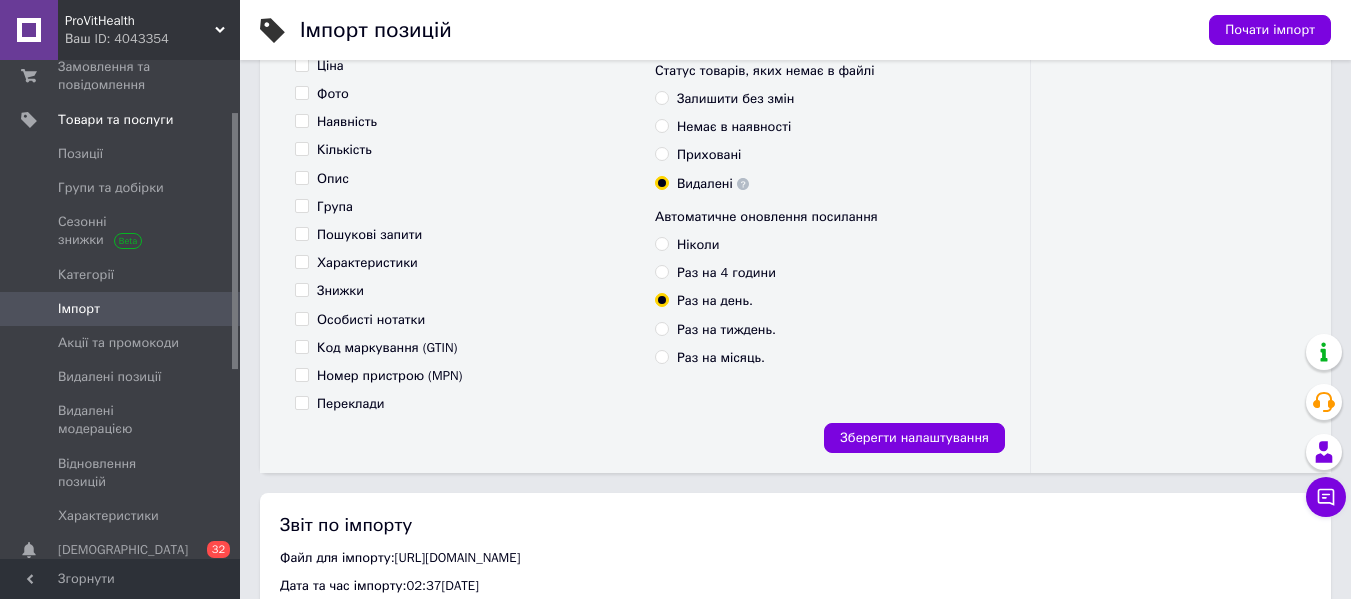 click on "Раз на день." at bounding box center [661, 299] 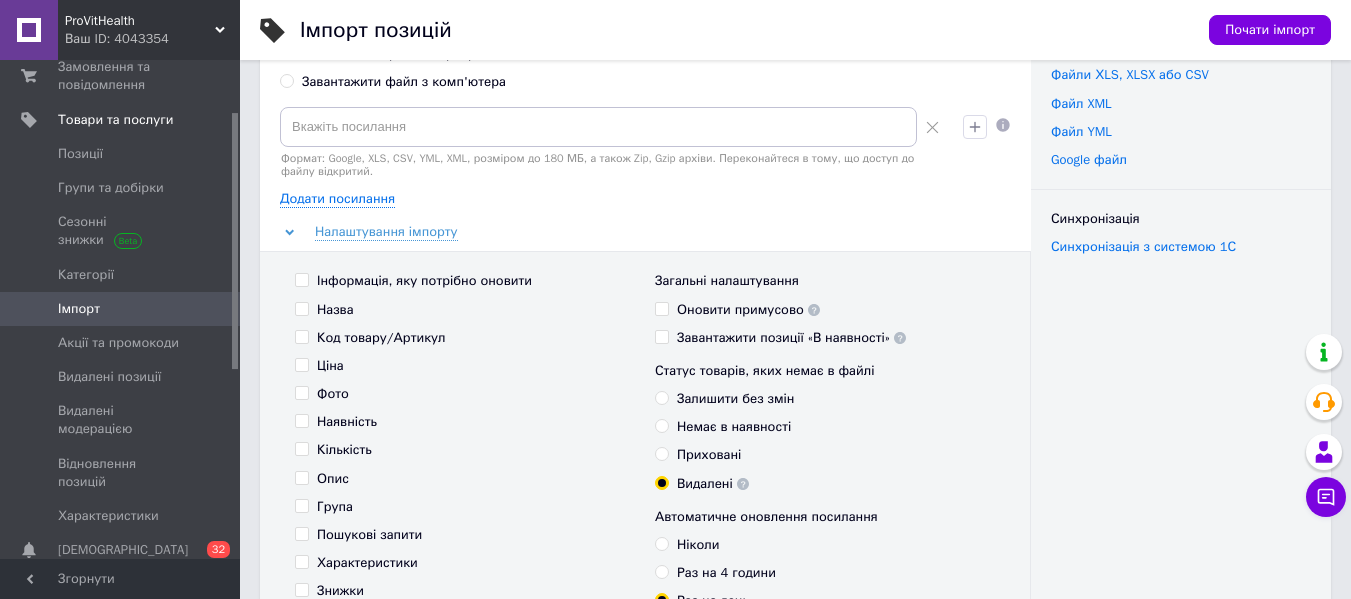 scroll, scrollTop: 0, scrollLeft: 0, axis: both 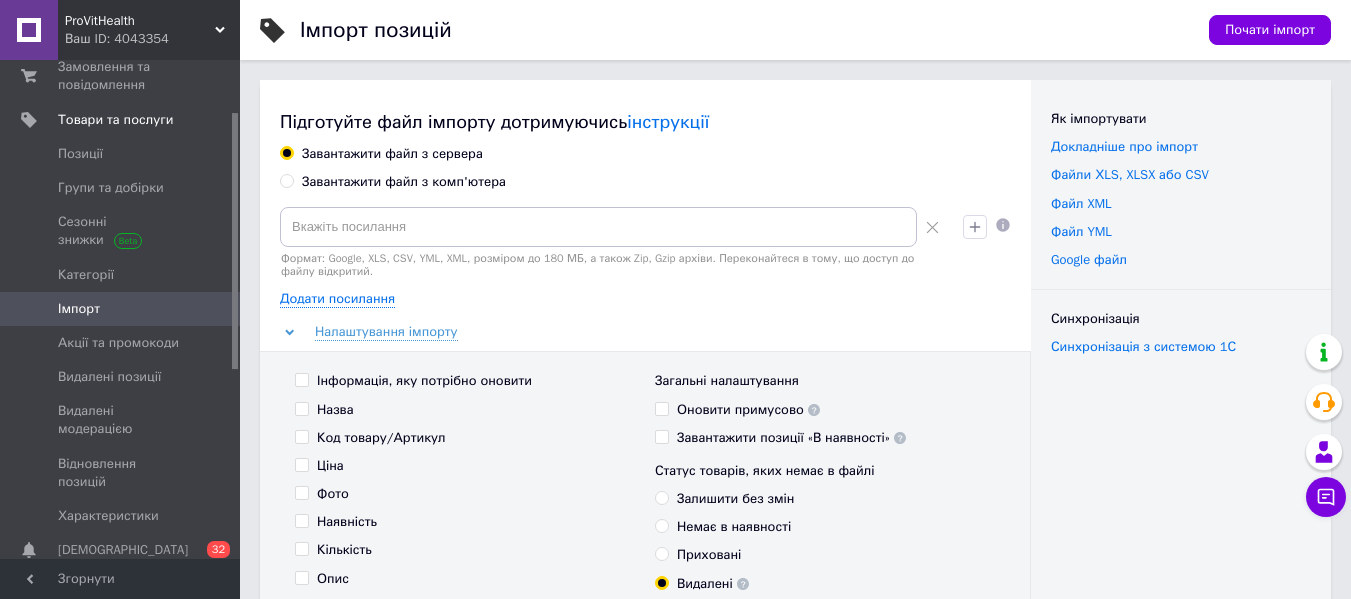 click on "Завантажити файл з сервера" at bounding box center (286, 152) 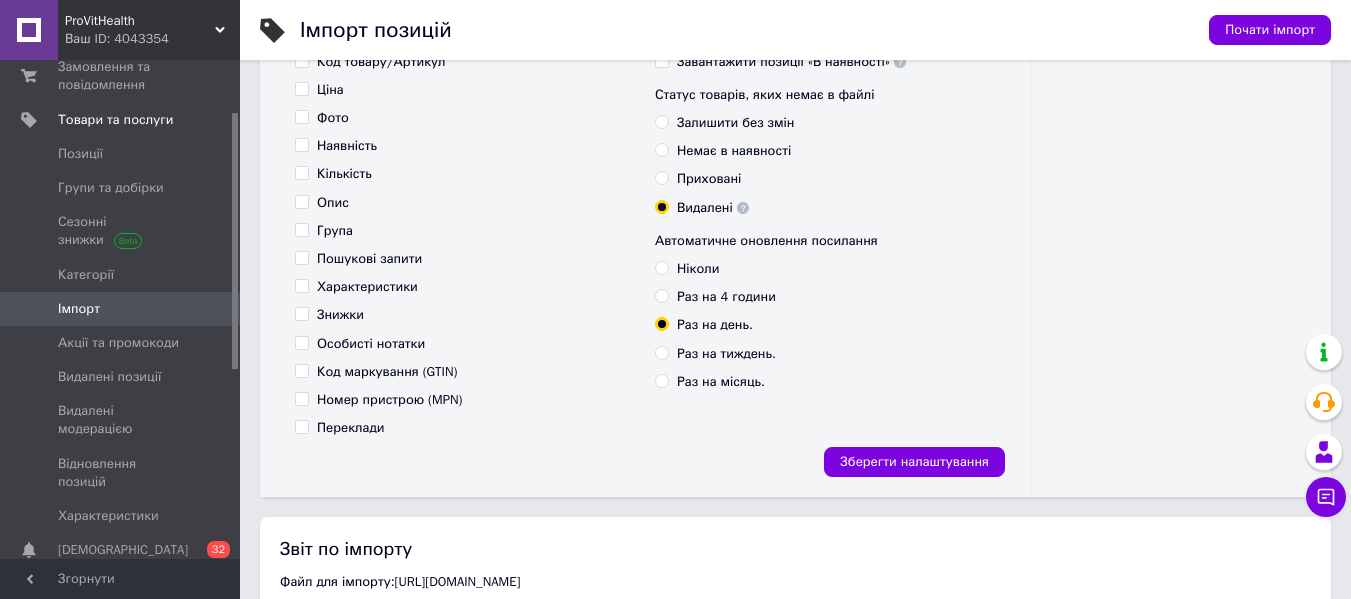 scroll, scrollTop: 400, scrollLeft: 0, axis: vertical 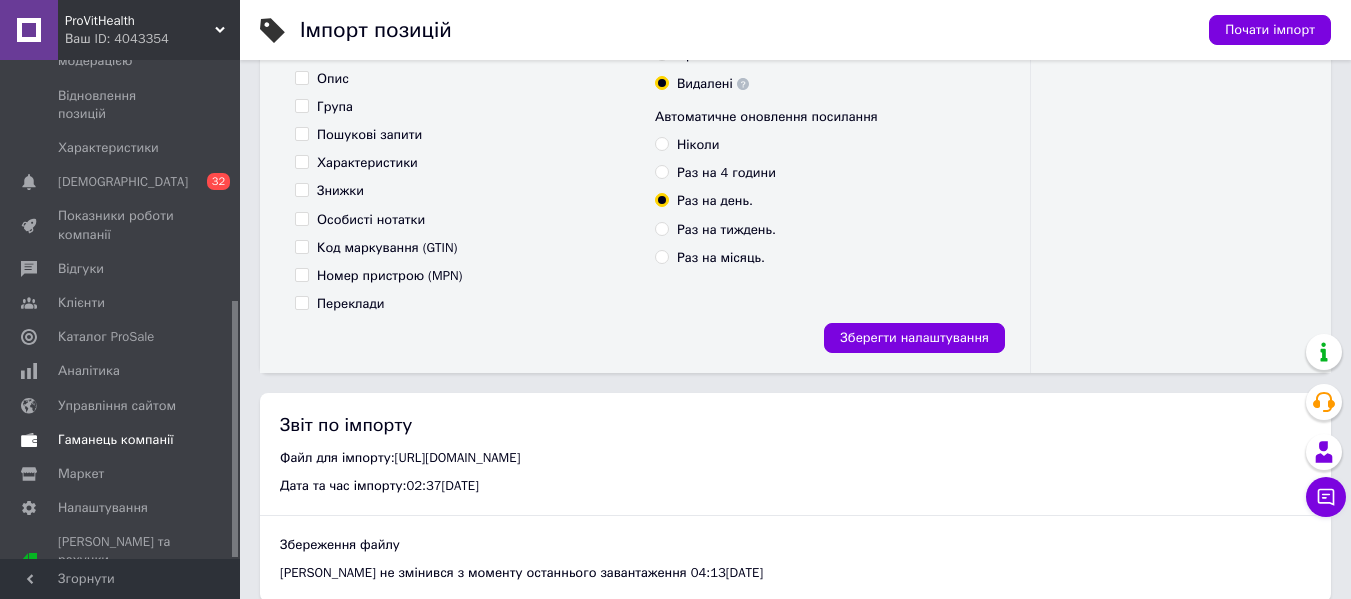 click on "Гаманець компанії" at bounding box center (116, 440) 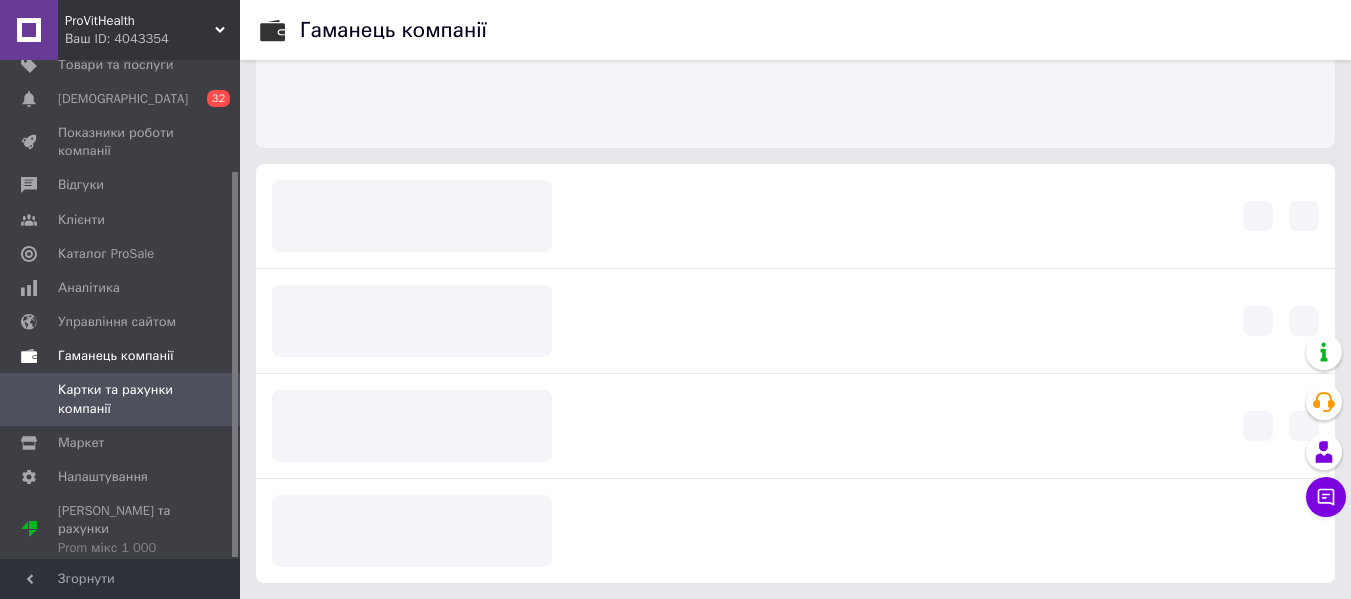 scroll, scrollTop: 164, scrollLeft: 0, axis: vertical 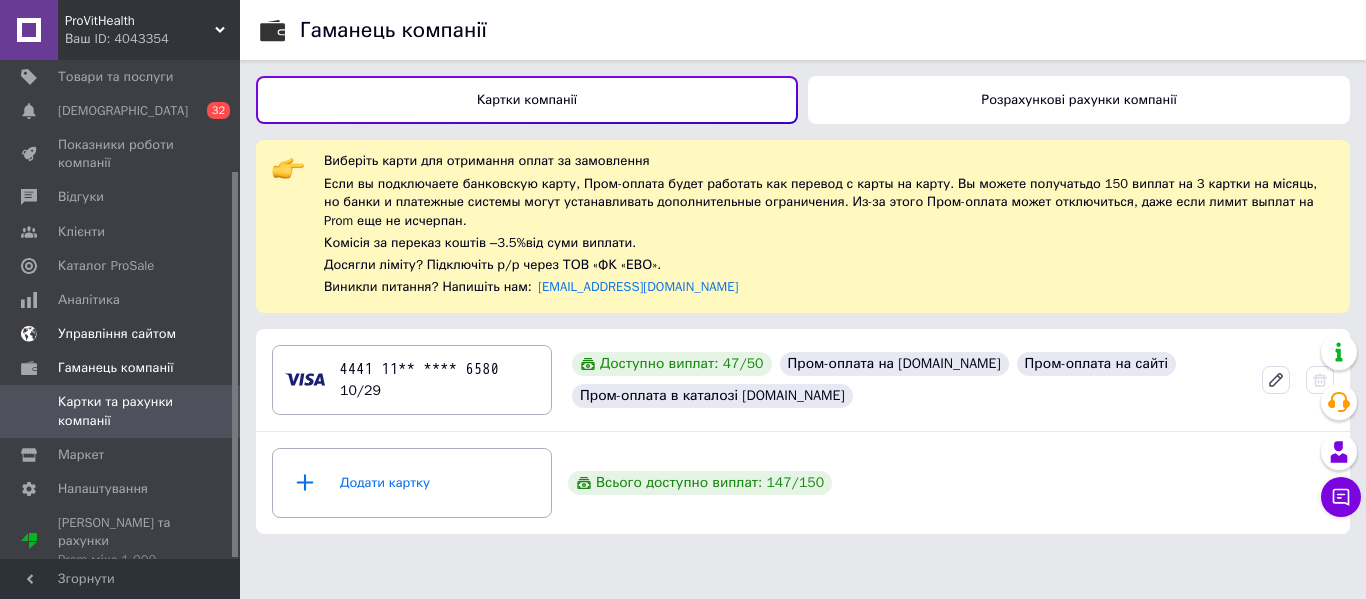 click on "Управління сайтом" at bounding box center [117, 334] 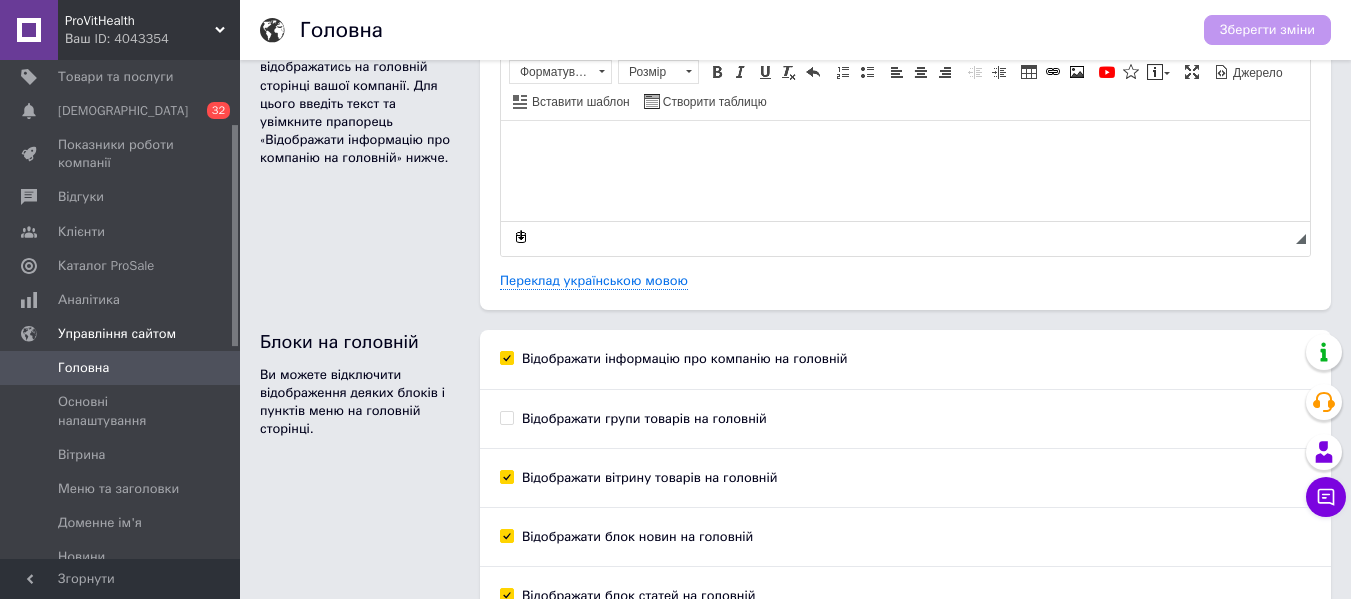 scroll, scrollTop: 181, scrollLeft: 0, axis: vertical 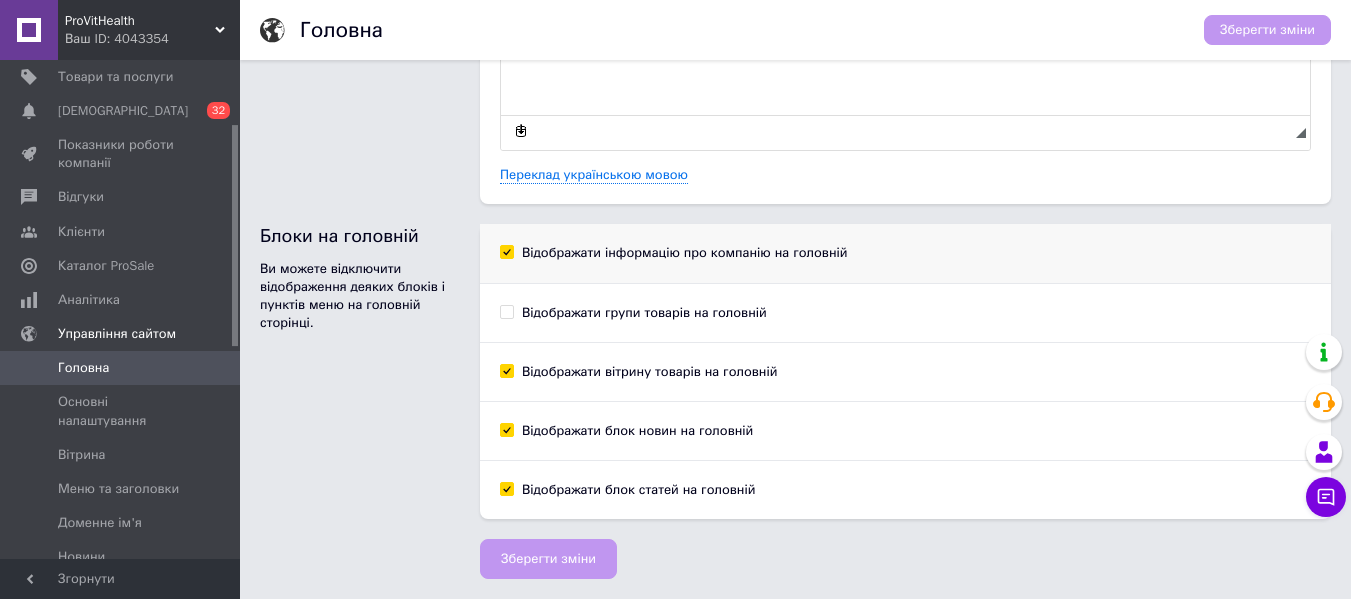 click on "Відображати інформацію про компанію на головній" at bounding box center (506, 251) 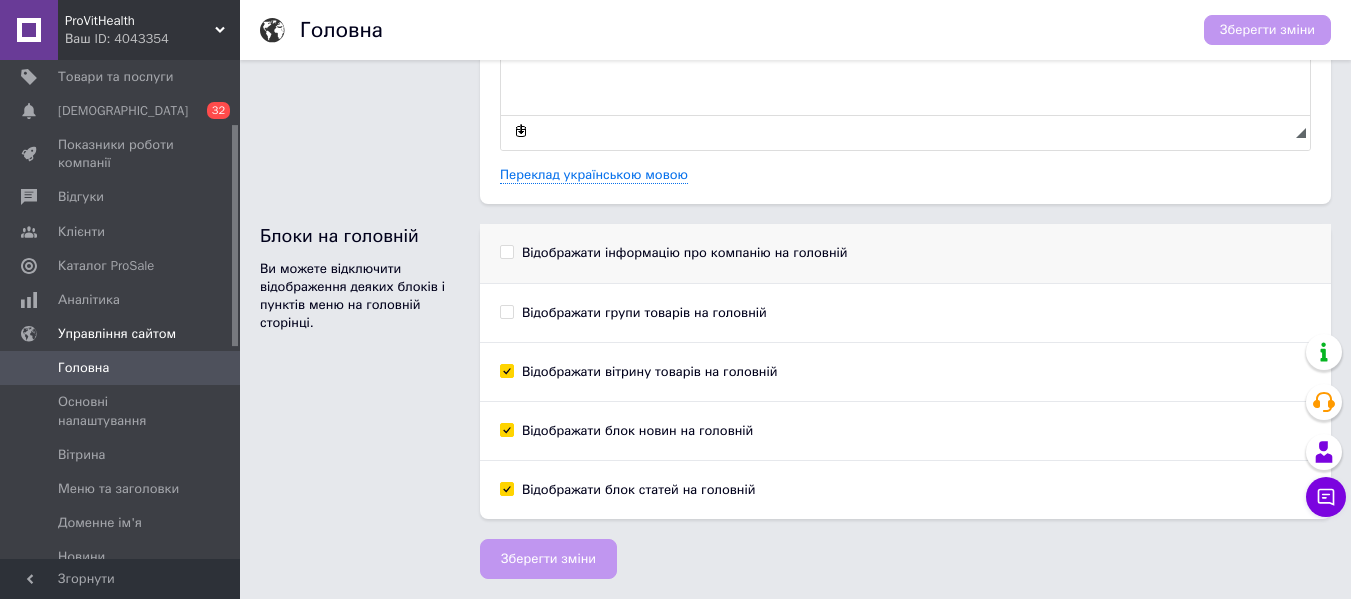 checkbox on "false" 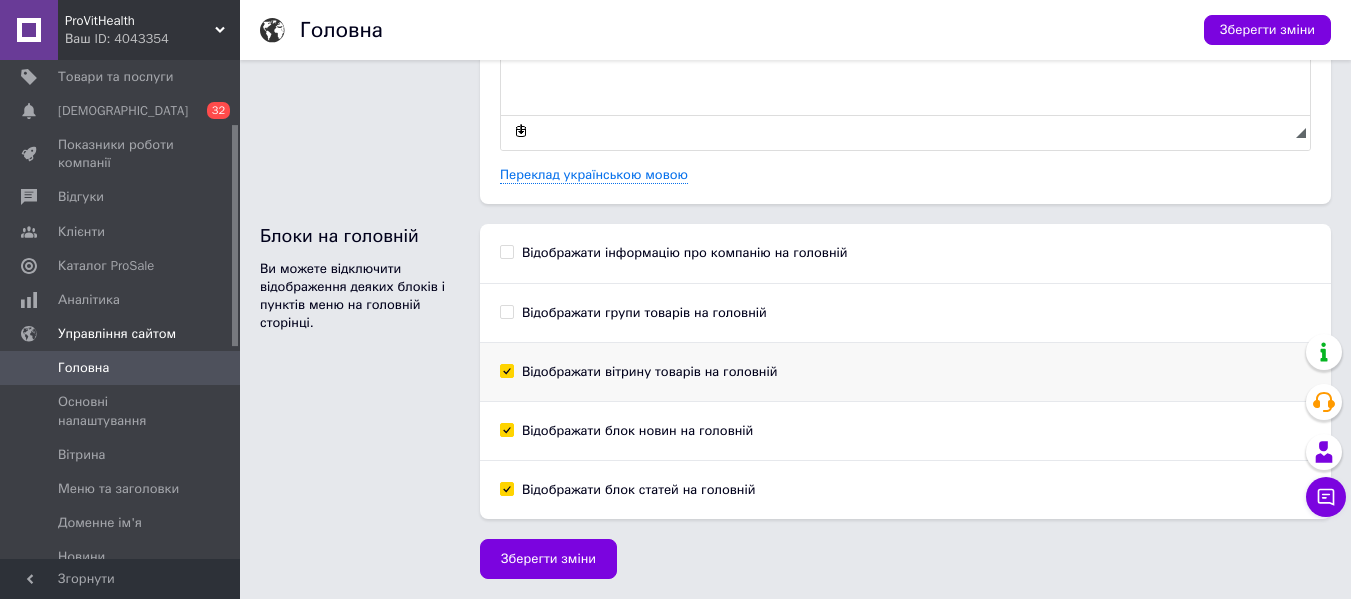 click on "Відображати вітрину товарів на головній" at bounding box center (506, 370) 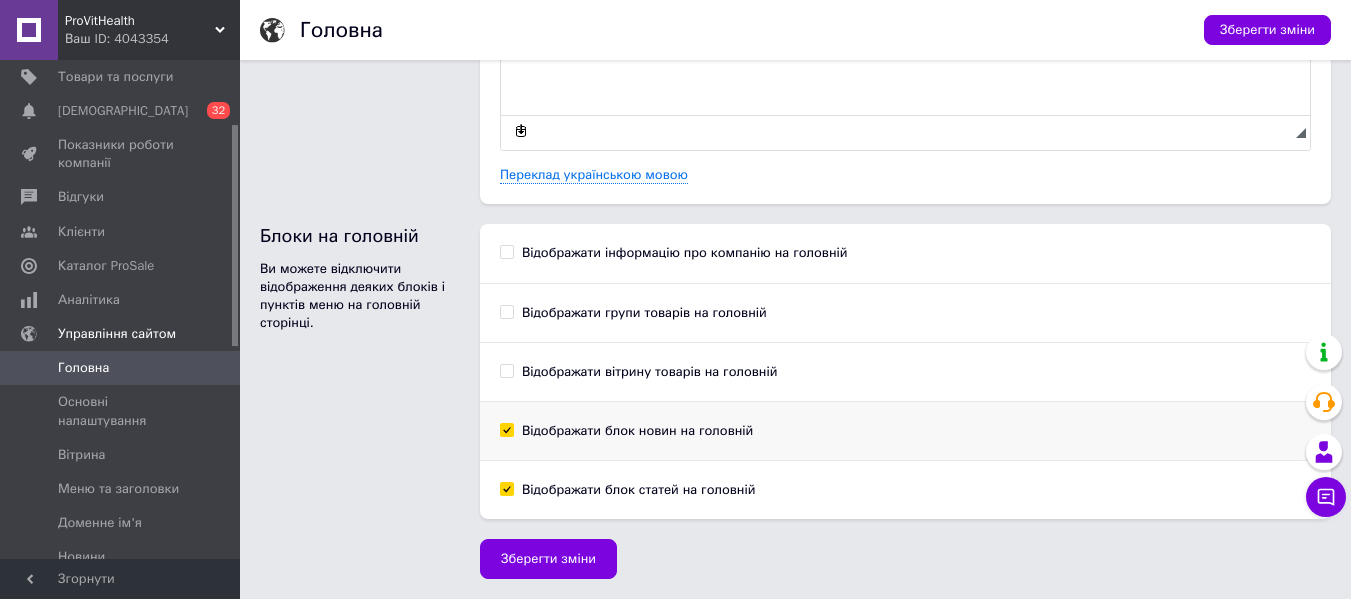 click on "Відображати блок новин на головній" at bounding box center (506, 429) 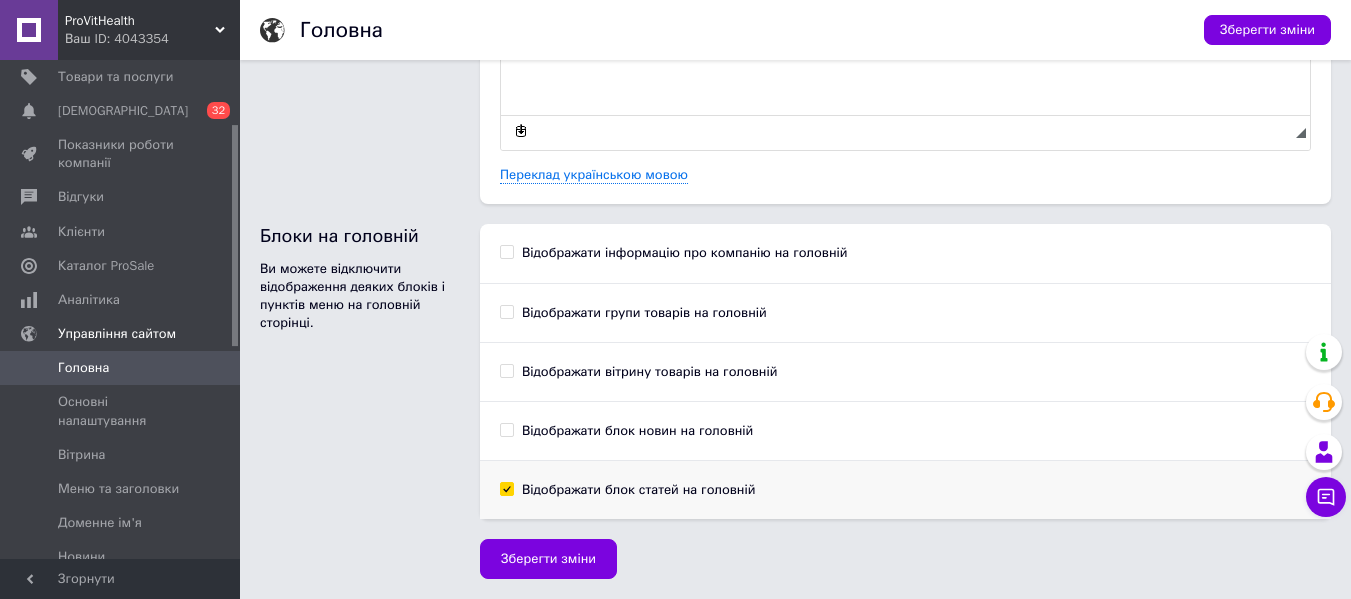 click on "Відображати блок статей на головній" at bounding box center [506, 488] 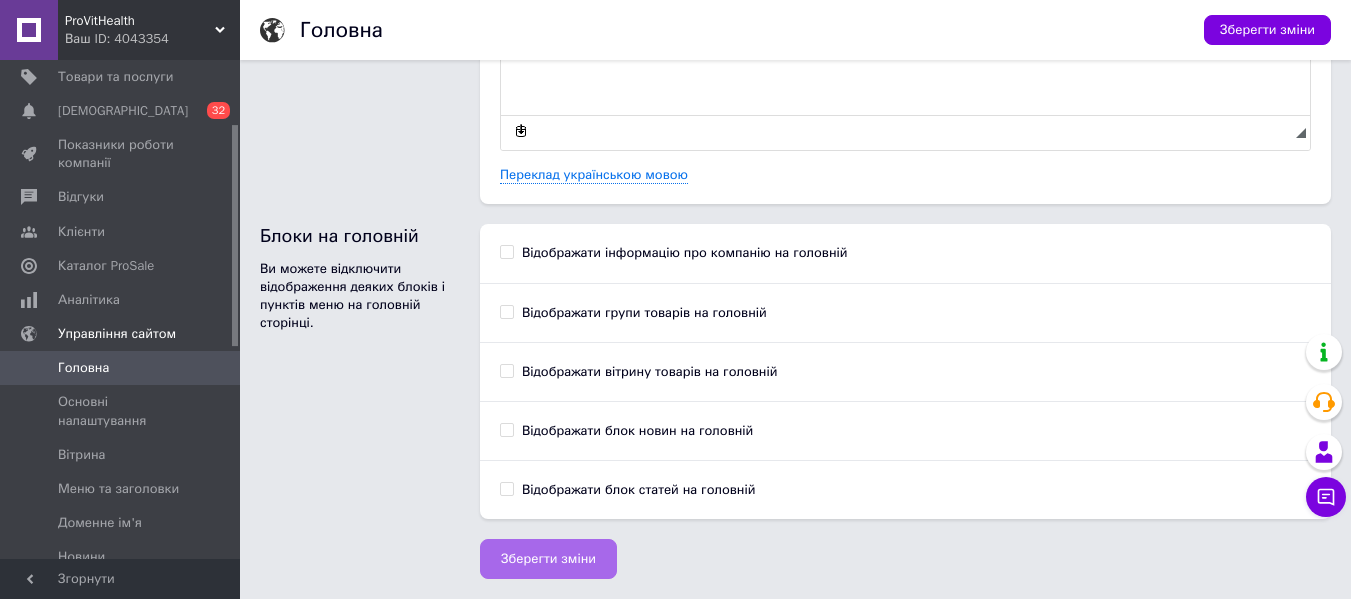 click on "Зберегти зміни" at bounding box center [548, 559] 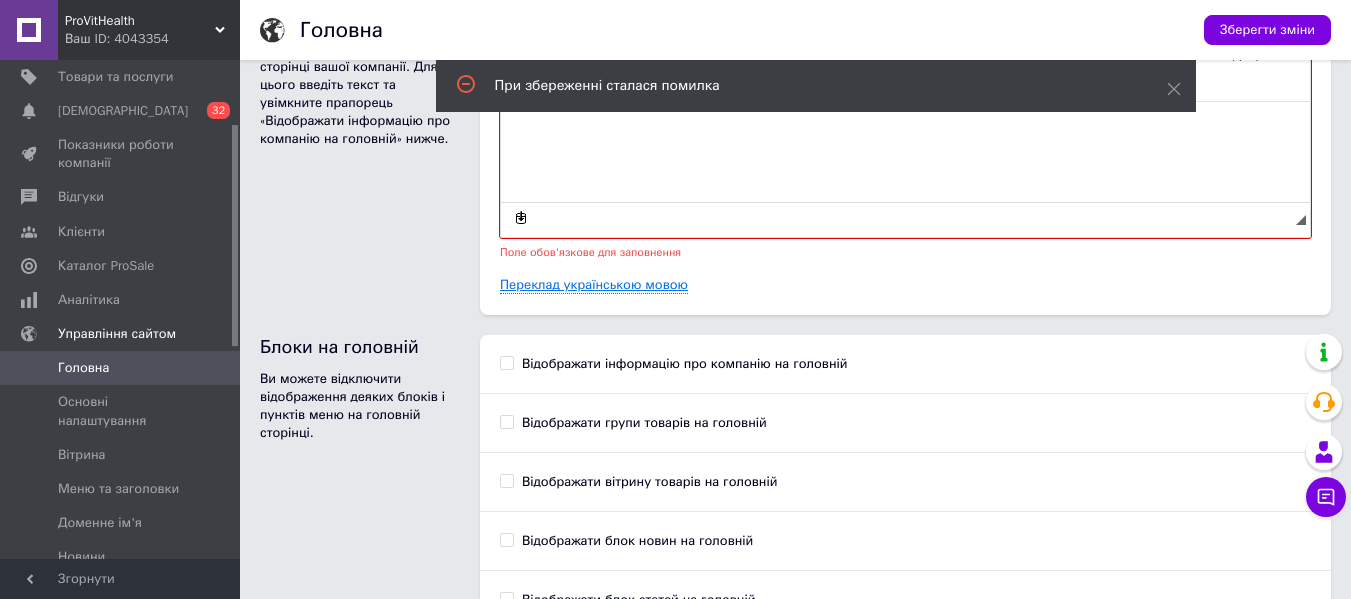 scroll, scrollTop: 0, scrollLeft: 0, axis: both 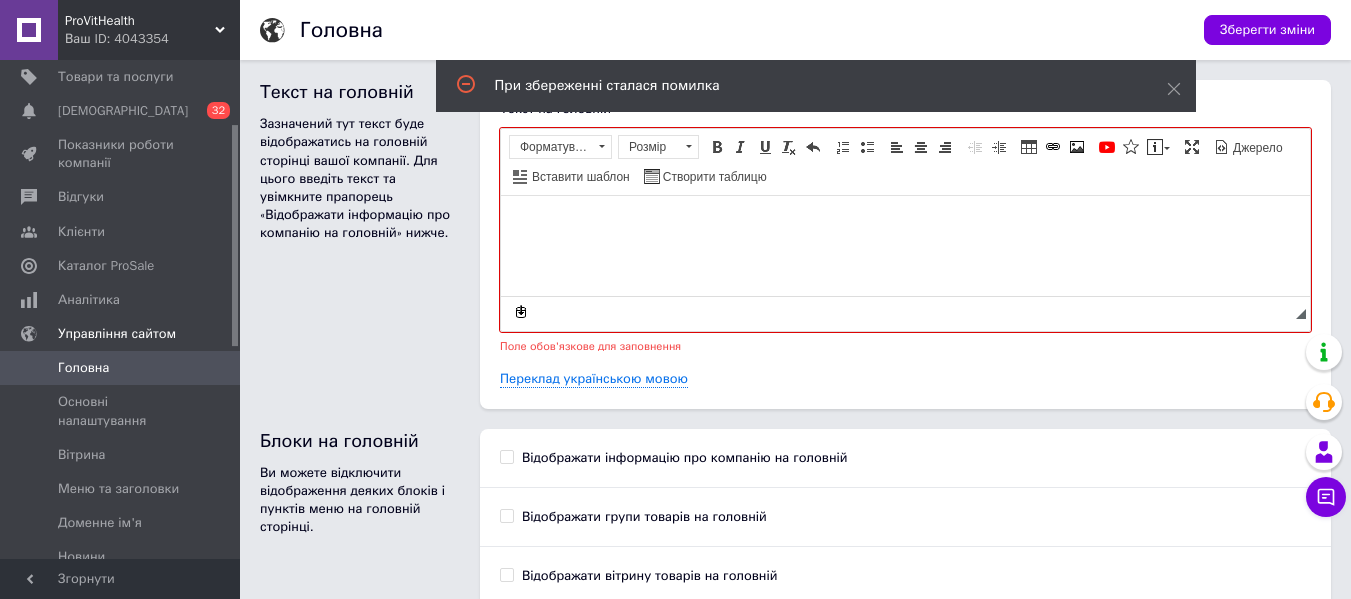 click at bounding box center [905, 226] 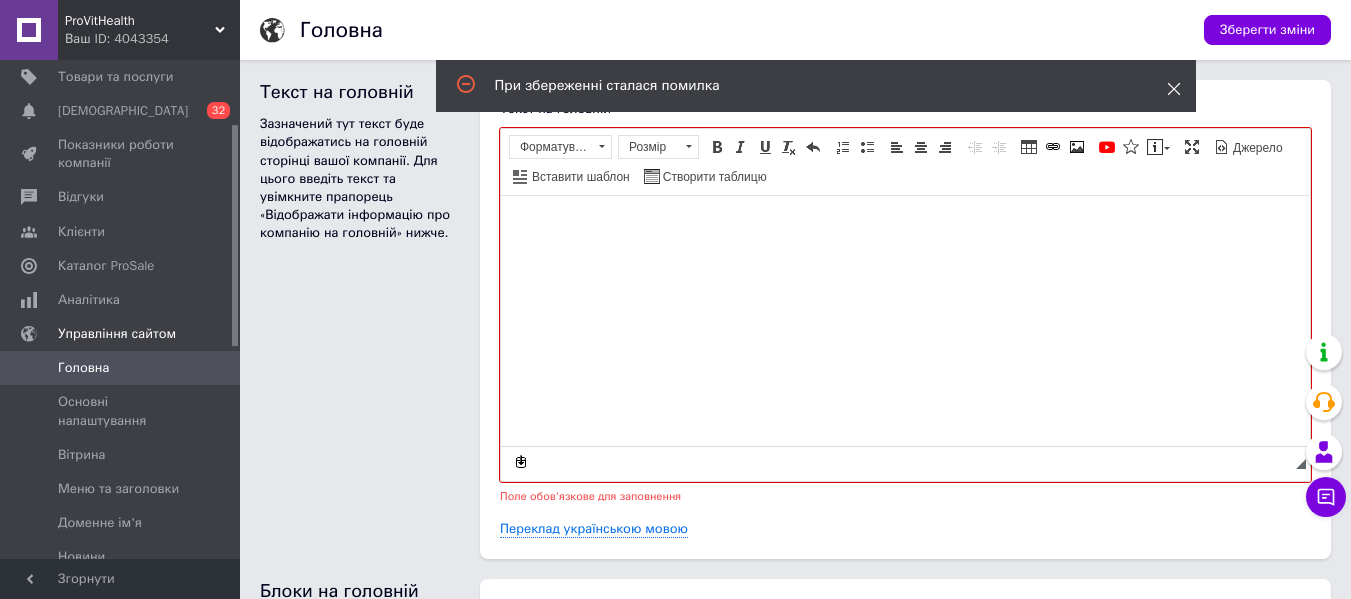 click at bounding box center (1174, 89) 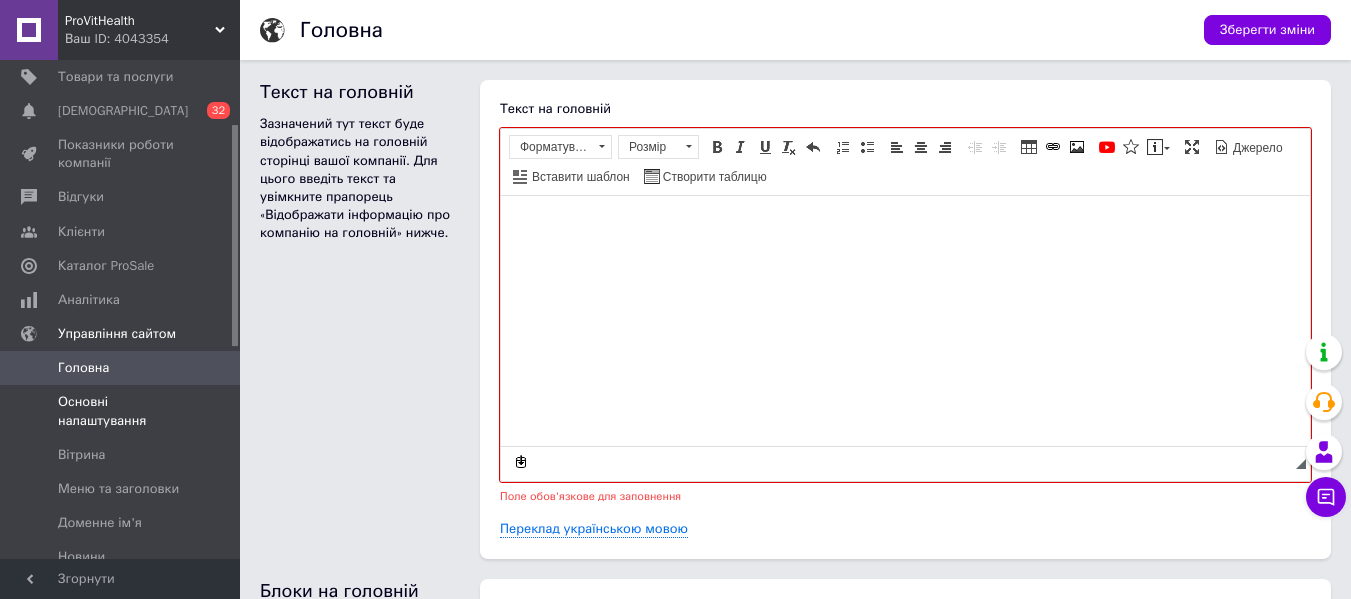 click on "Основні налаштування" at bounding box center (121, 411) 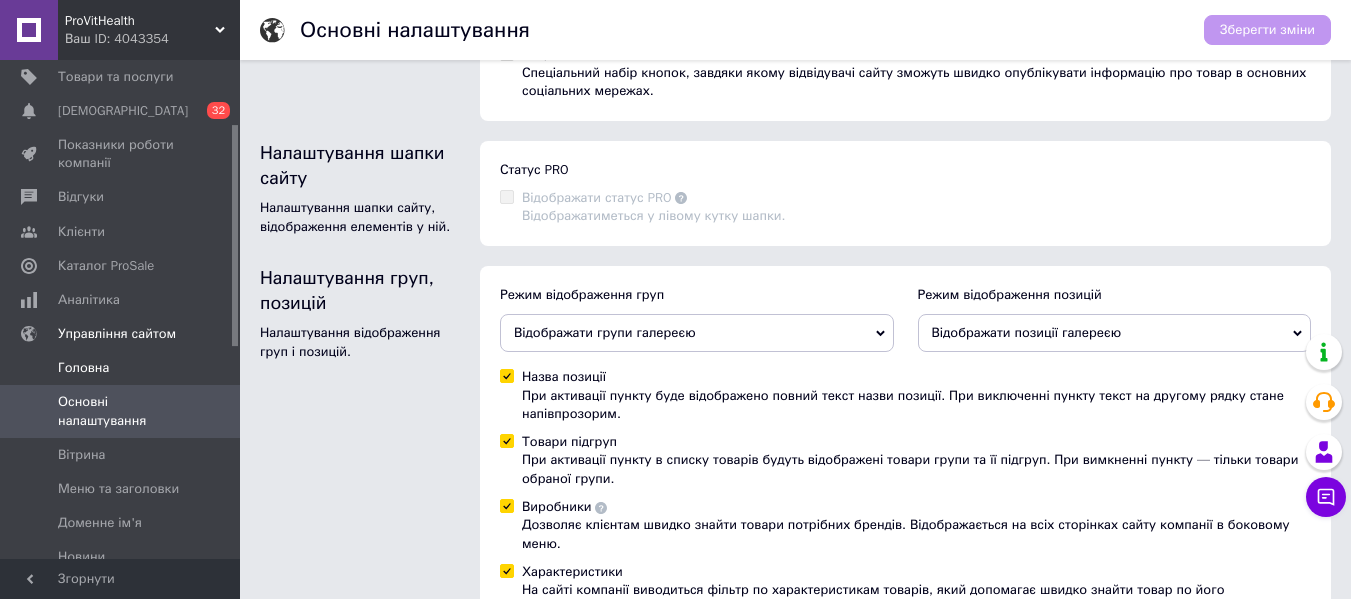 scroll, scrollTop: 400, scrollLeft: 0, axis: vertical 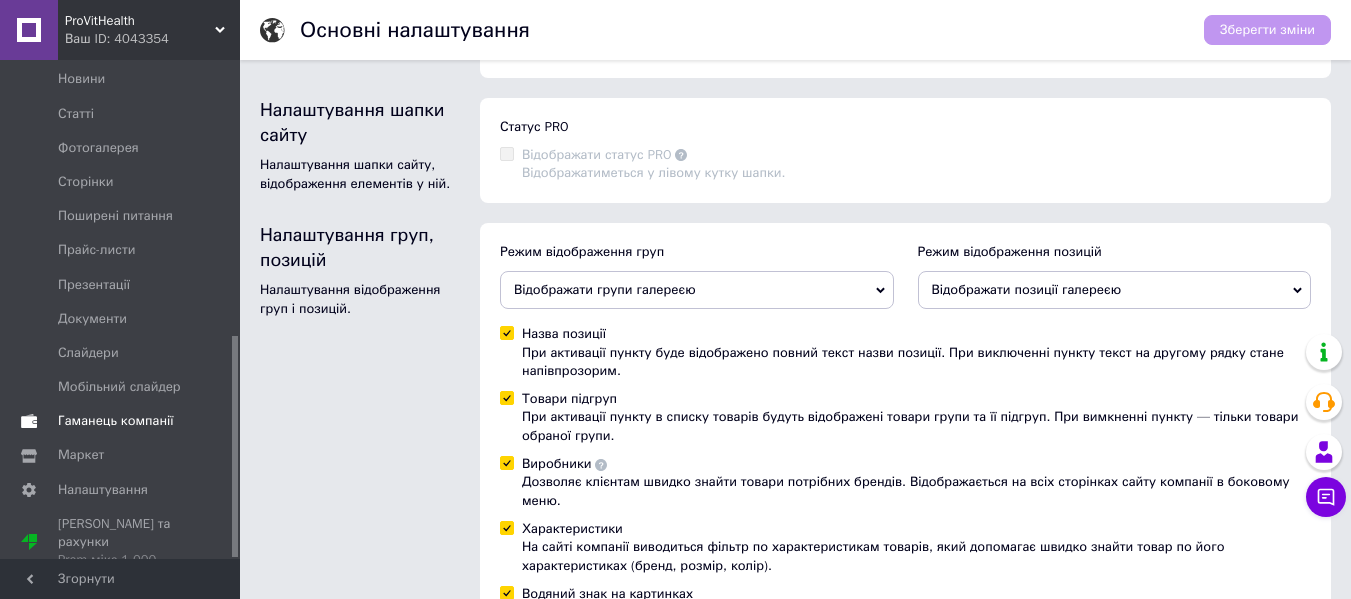 click on "Гаманець компанії" at bounding box center (116, 421) 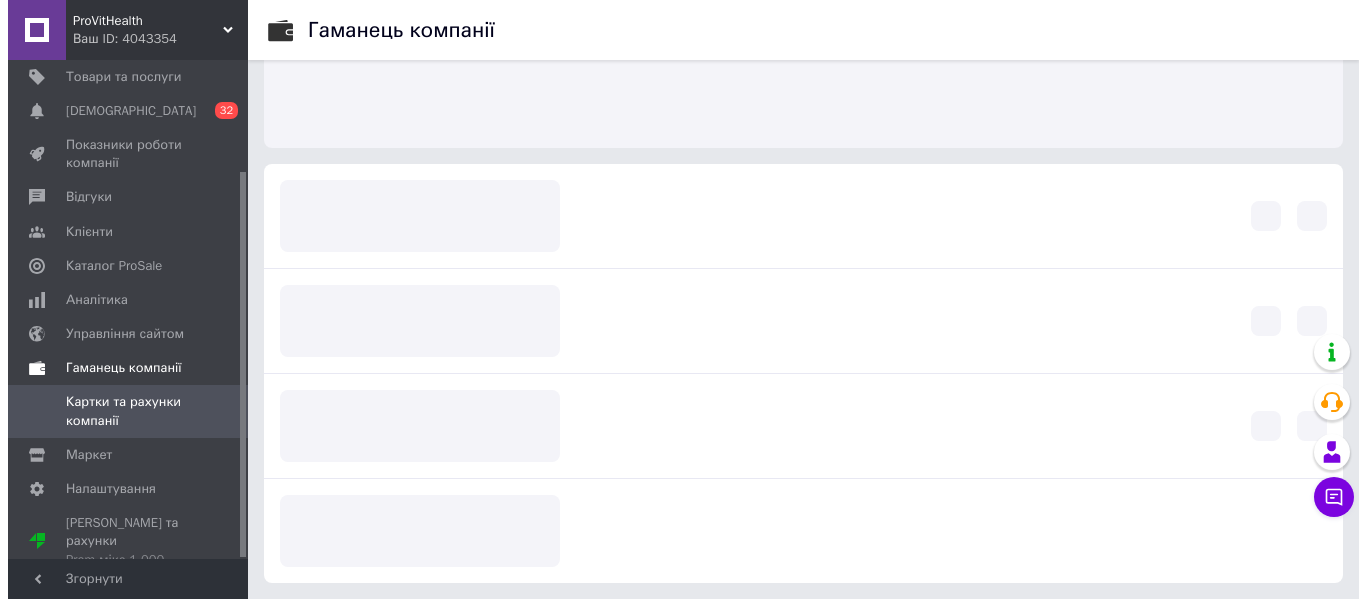 scroll, scrollTop: 0, scrollLeft: 0, axis: both 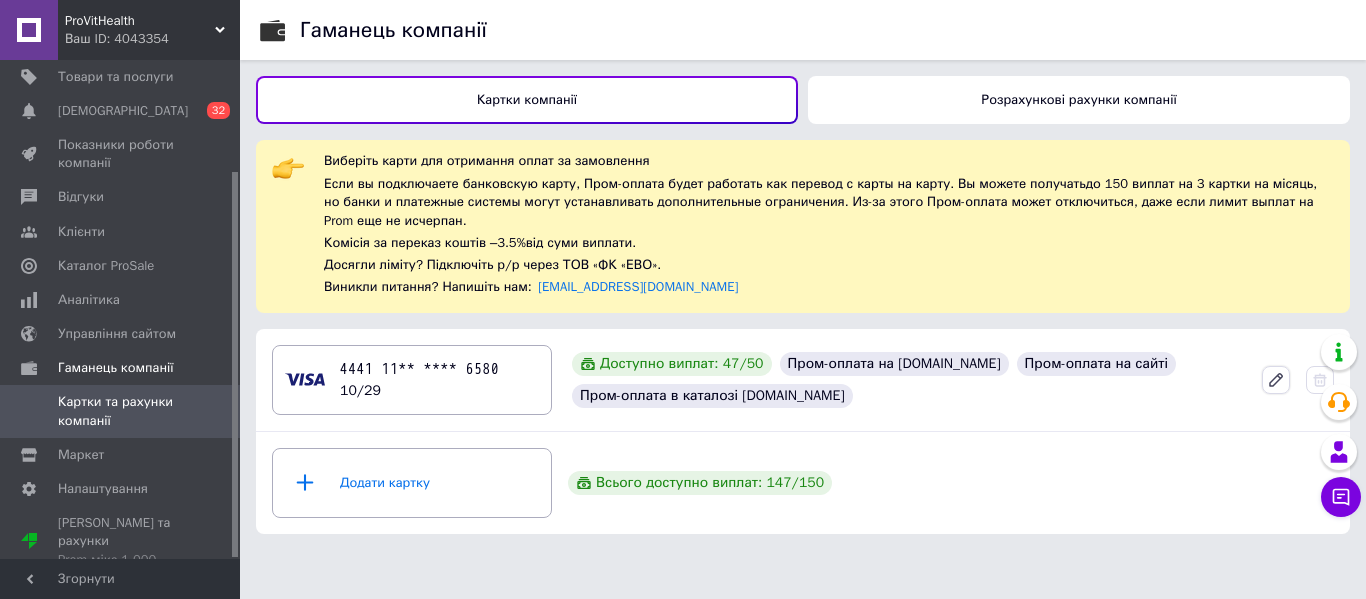 click 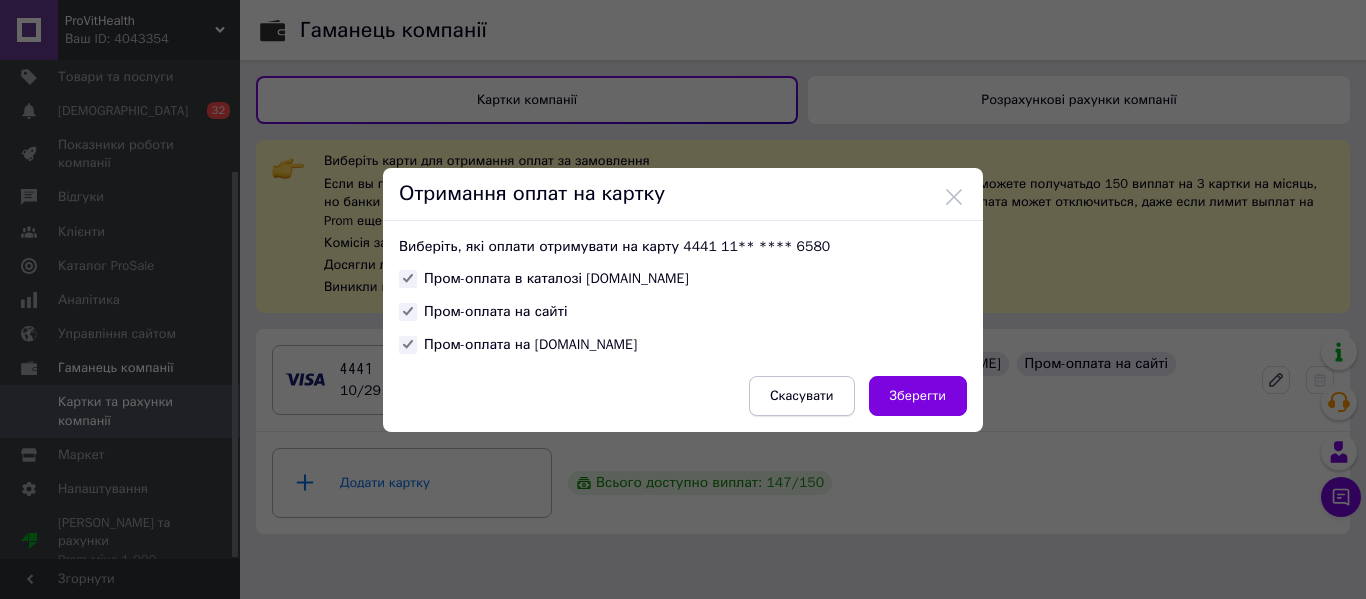 click on "Скасувати" at bounding box center [802, 396] 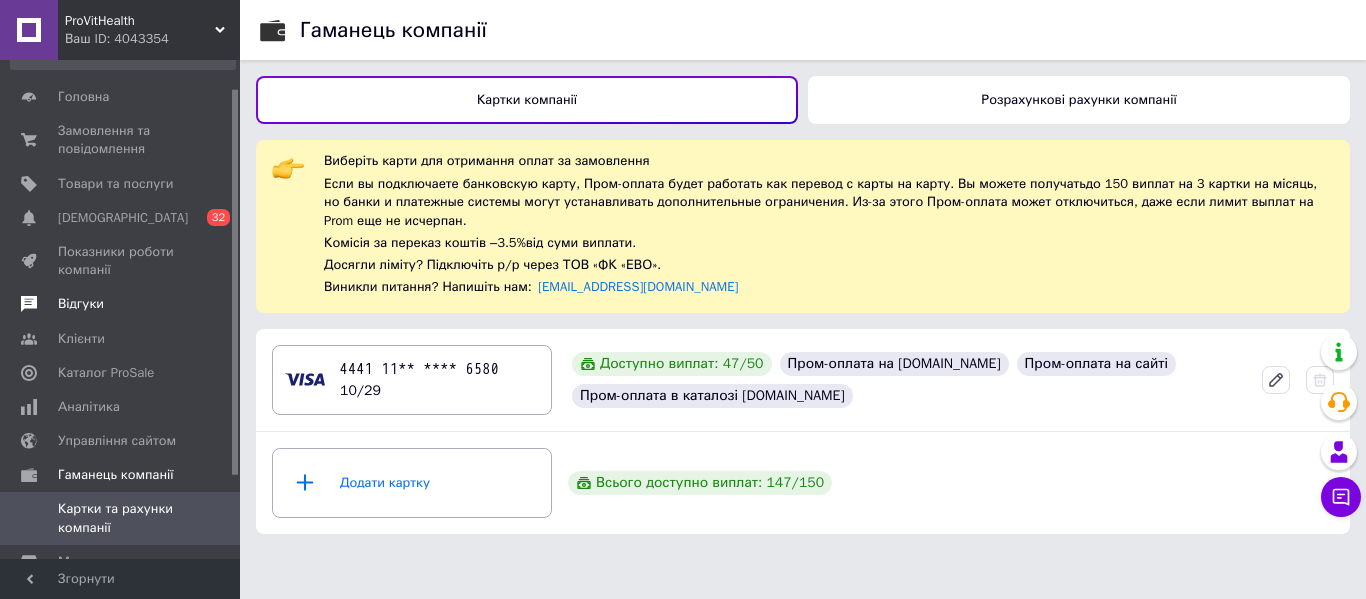 scroll, scrollTop: 0, scrollLeft: 0, axis: both 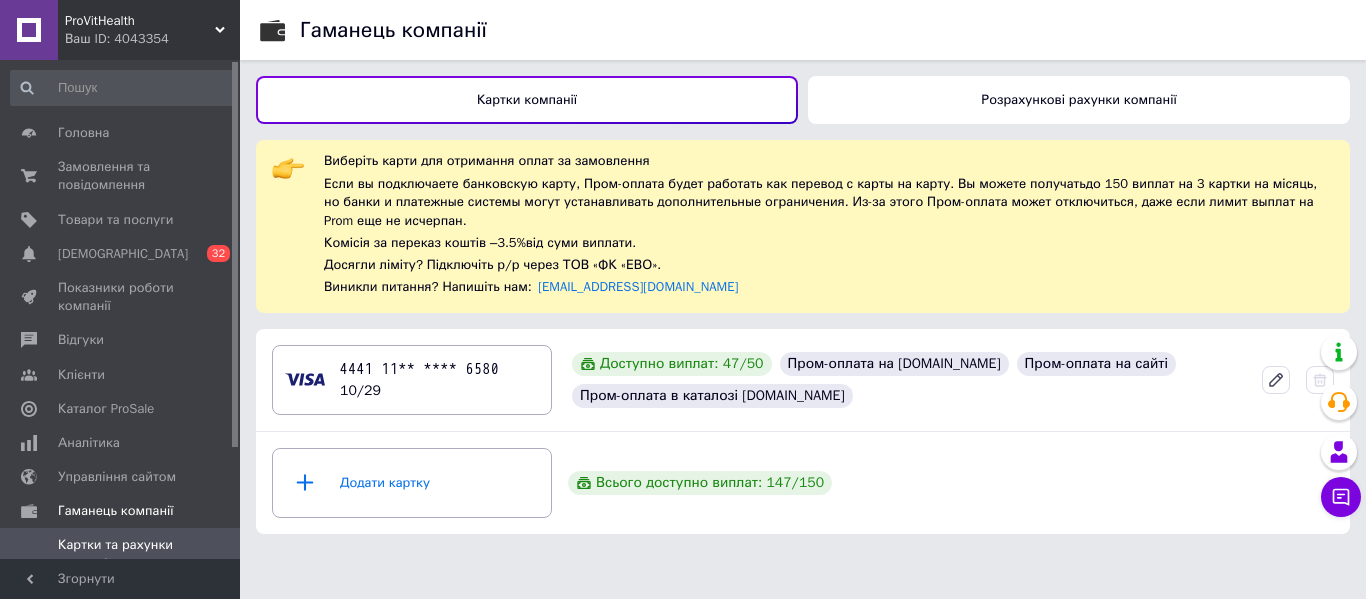 click on "Ваш ID: 4043354" at bounding box center [152, 39] 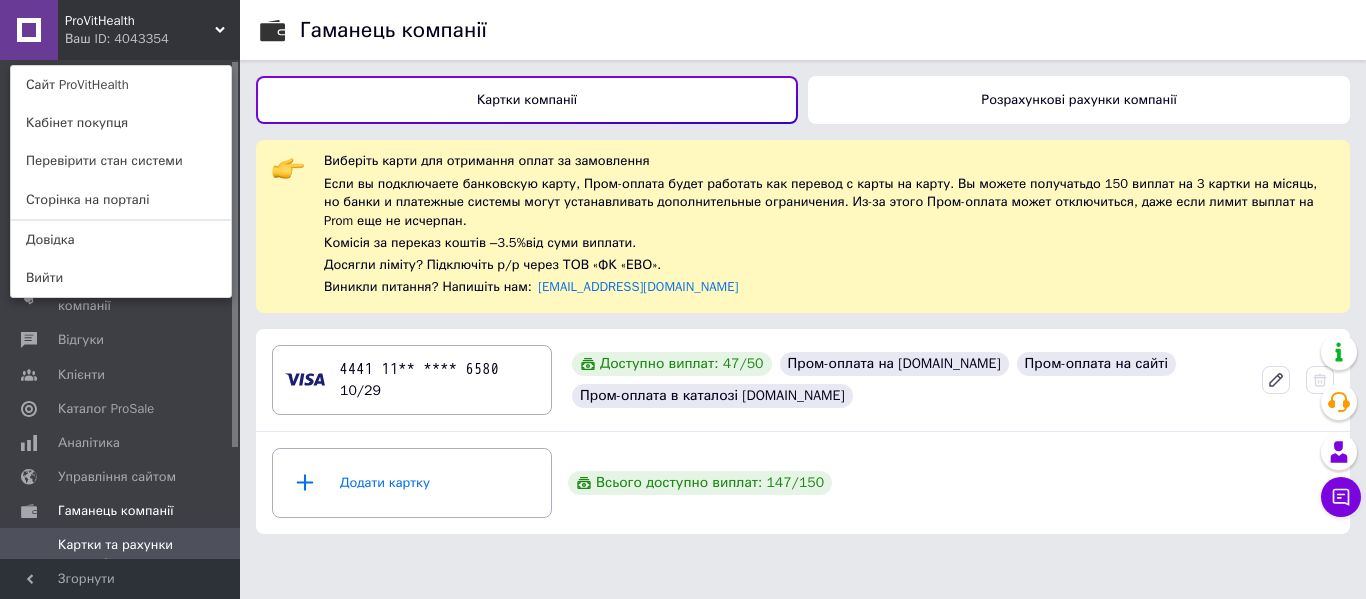 click 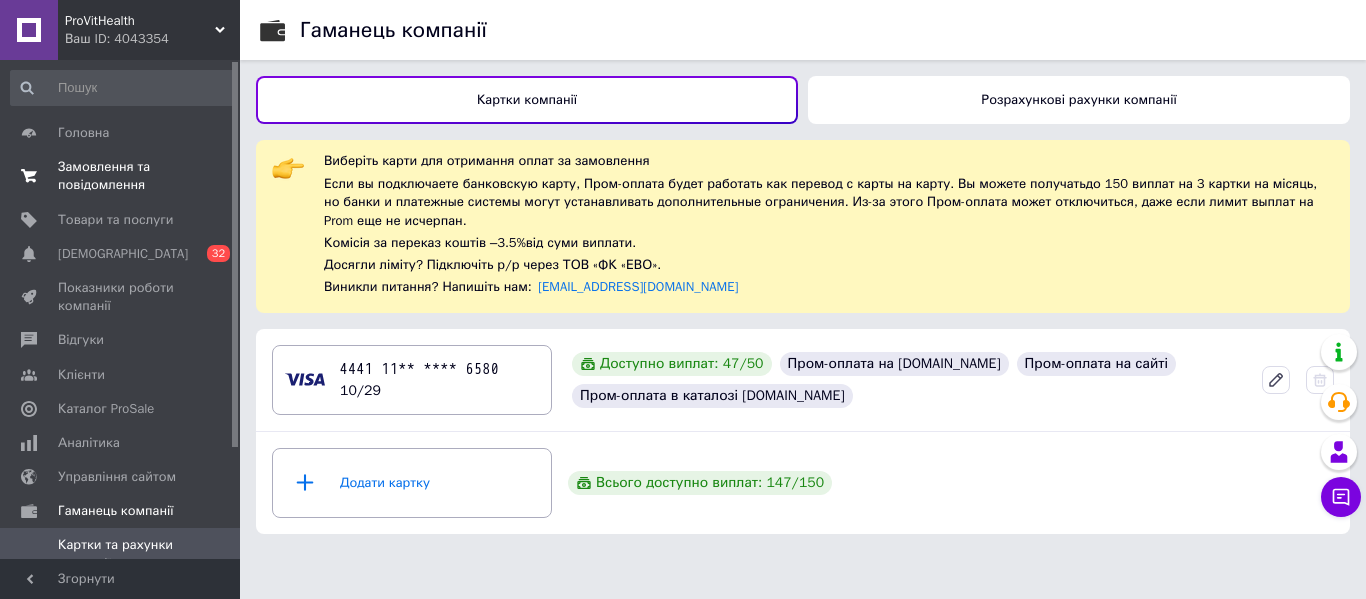 click on "Замовлення та повідомлення" at bounding box center [121, 176] 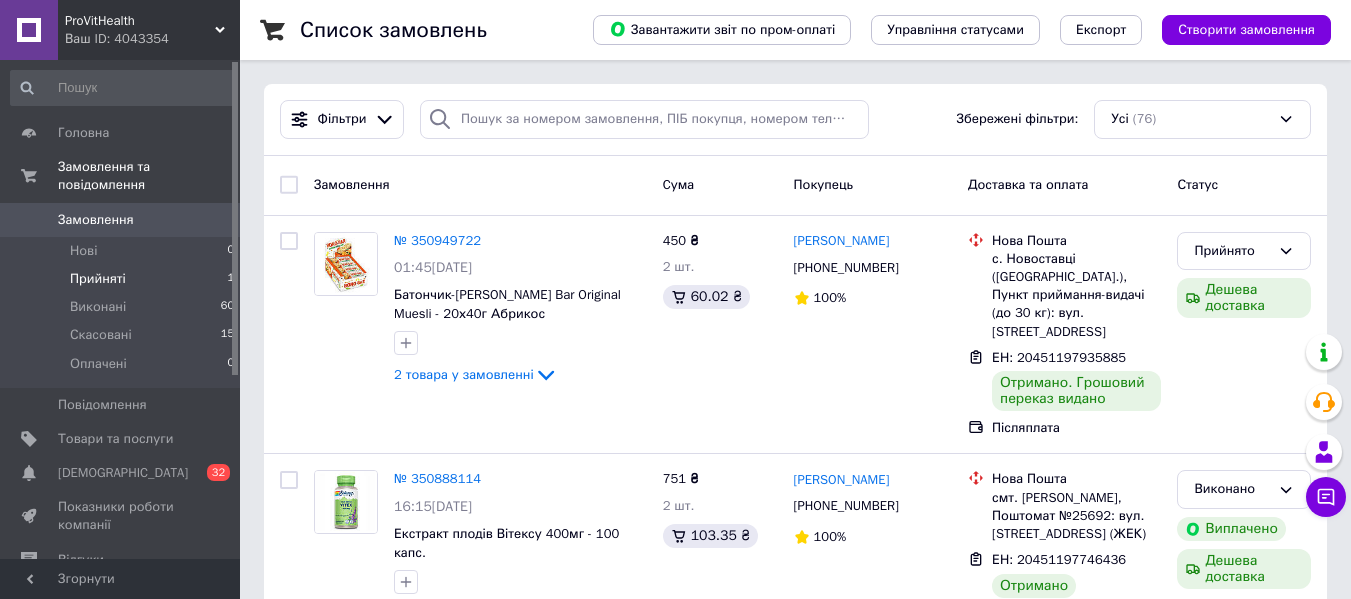 click on "Прийняті 1" at bounding box center [123, 279] 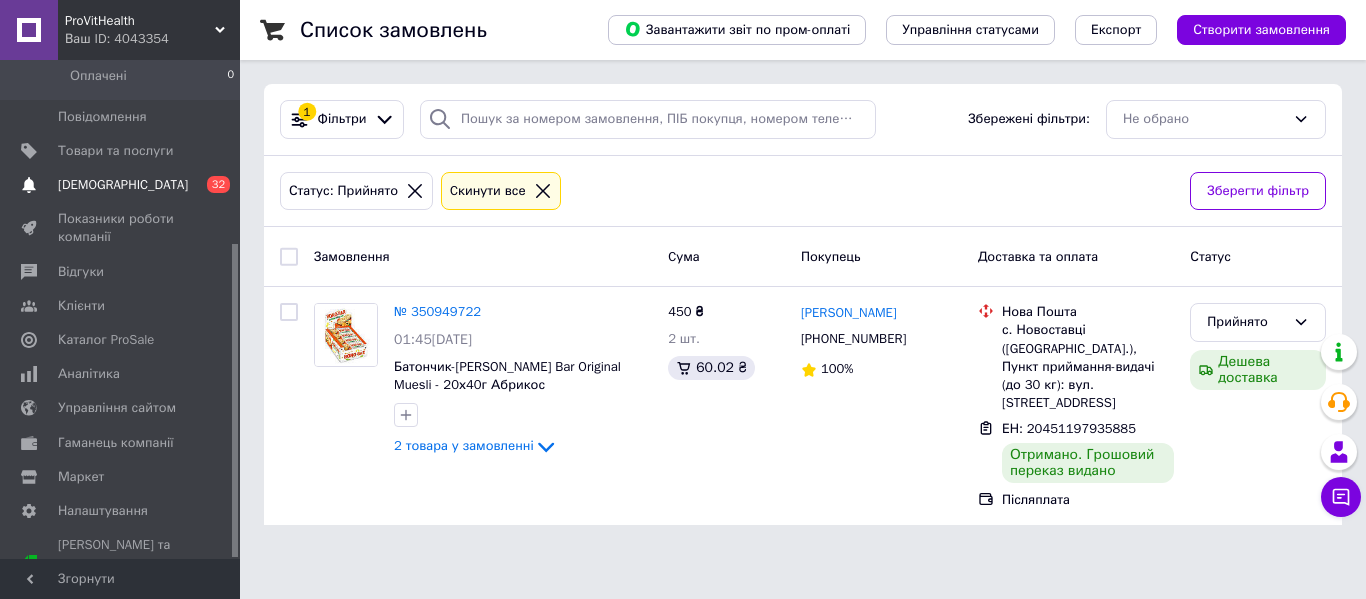 scroll, scrollTop: 291, scrollLeft: 0, axis: vertical 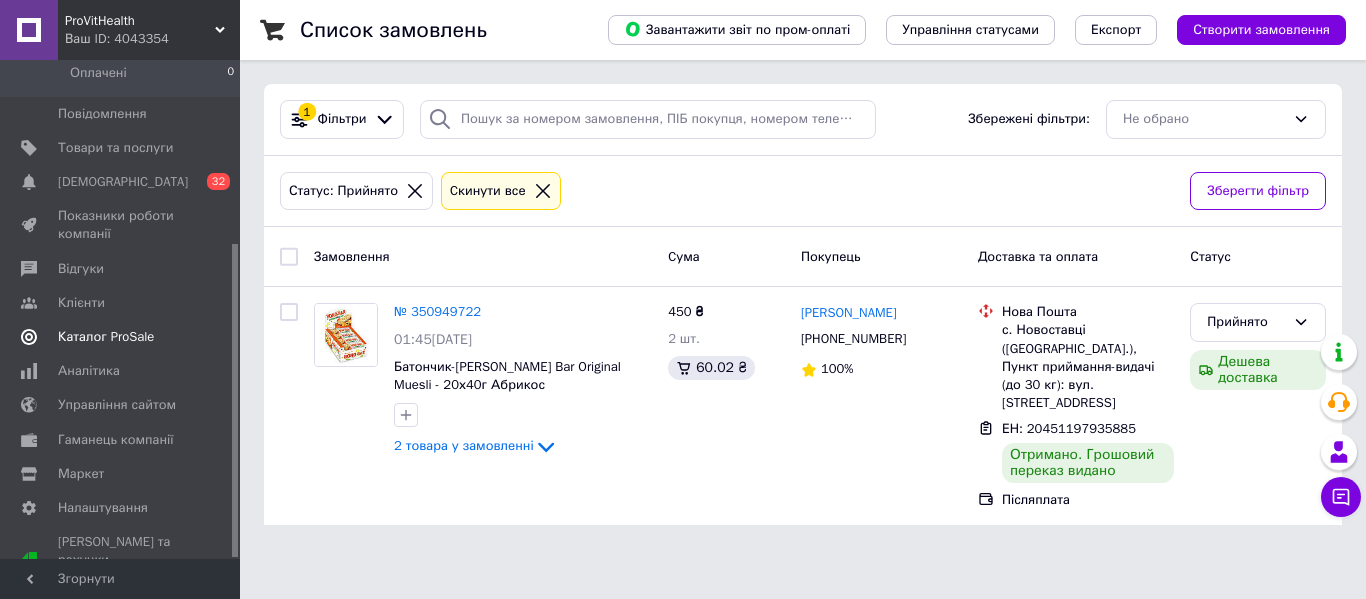 click on "Каталог ProSale" at bounding box center (106, 337) 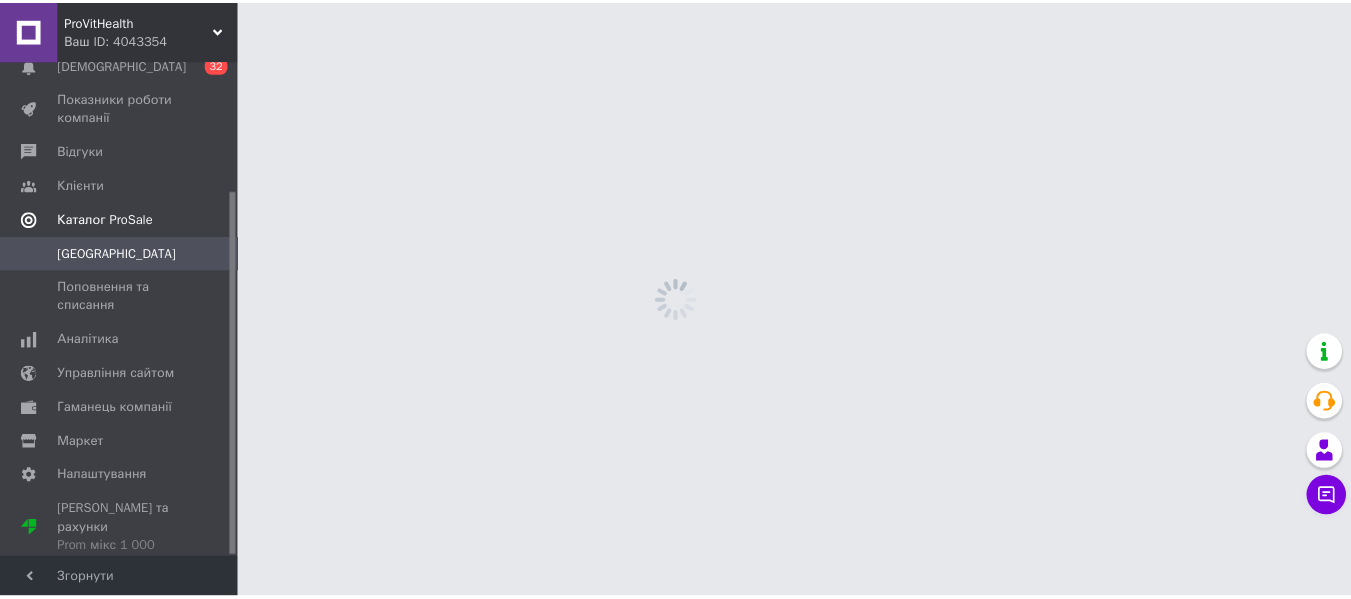scroll, scrollTop: 177, scrollLeft: 0, axis: vertical 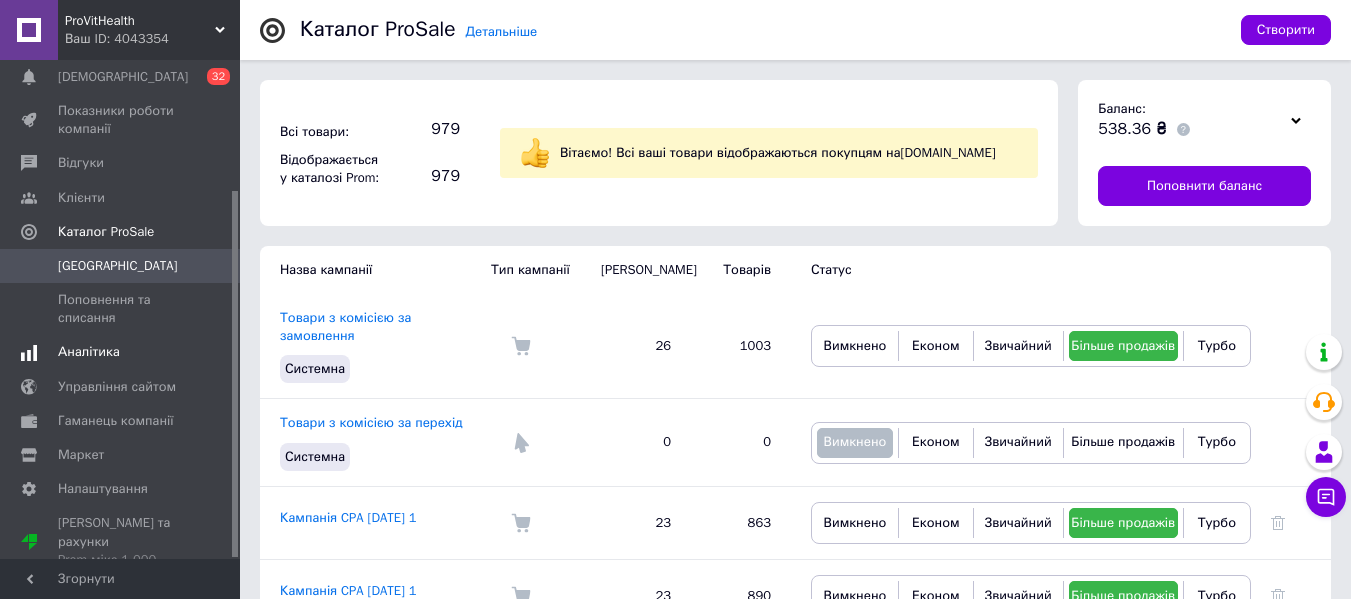 click on "Аналітика" at bounding box center (89, 352) 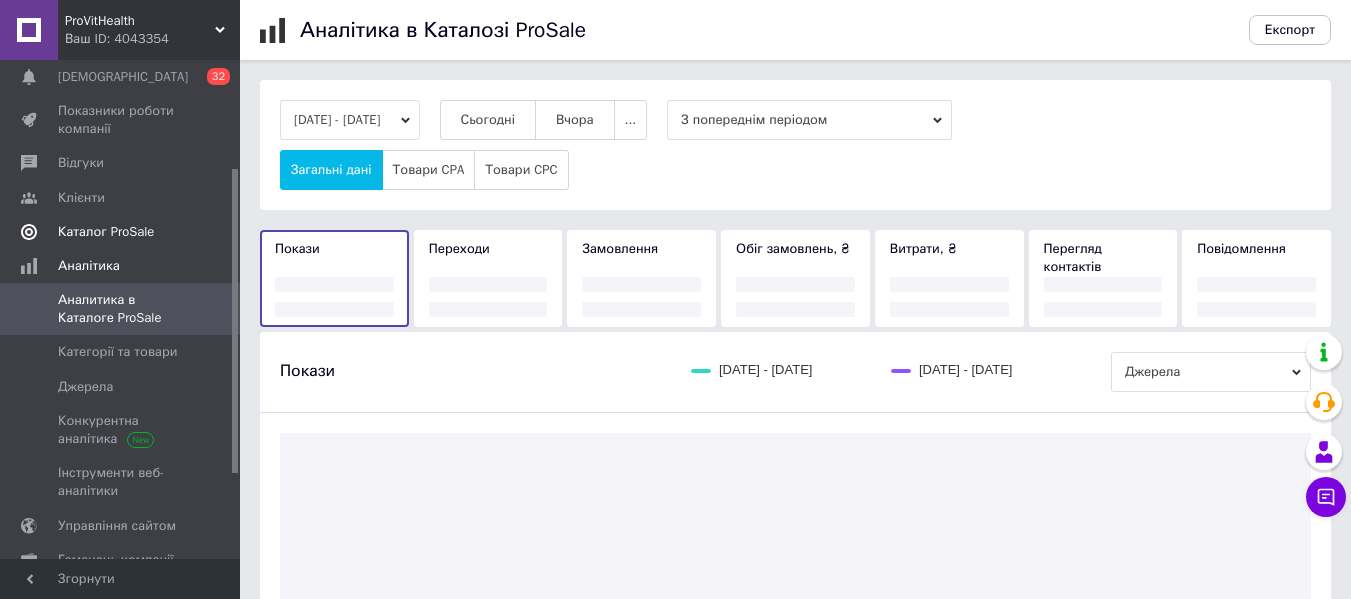 click on "Каталог ProSale" at bounding box center [106, 232] 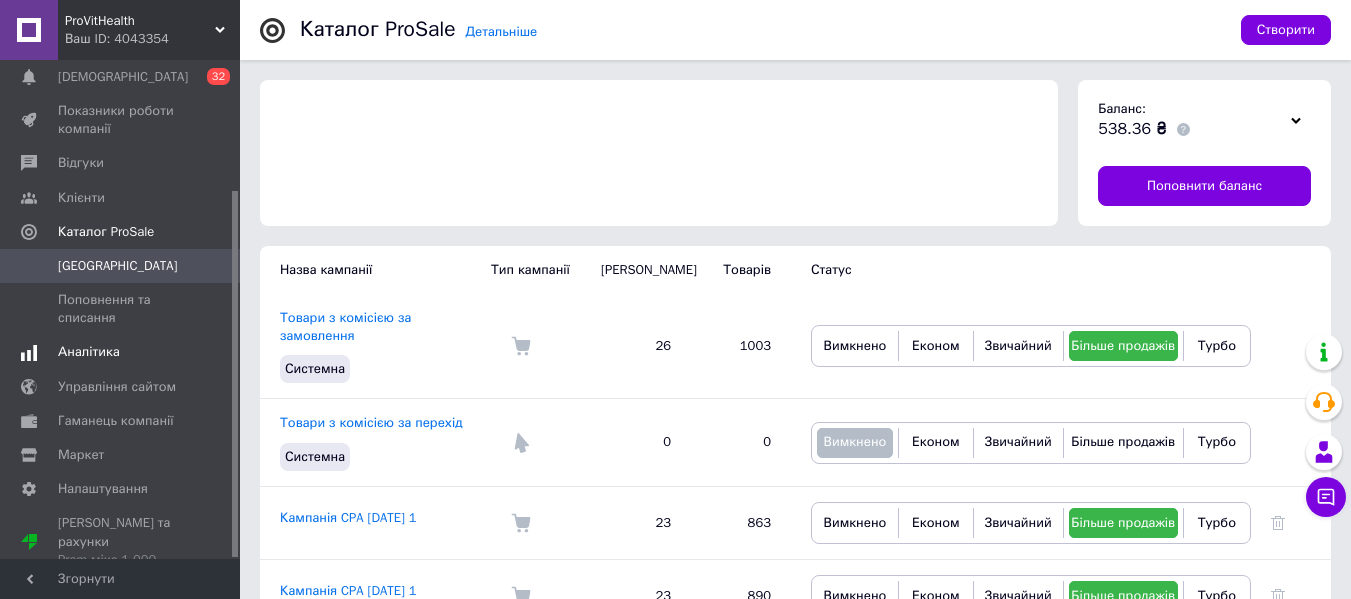 click on "Аналітика" at bounding box center (89, 352) 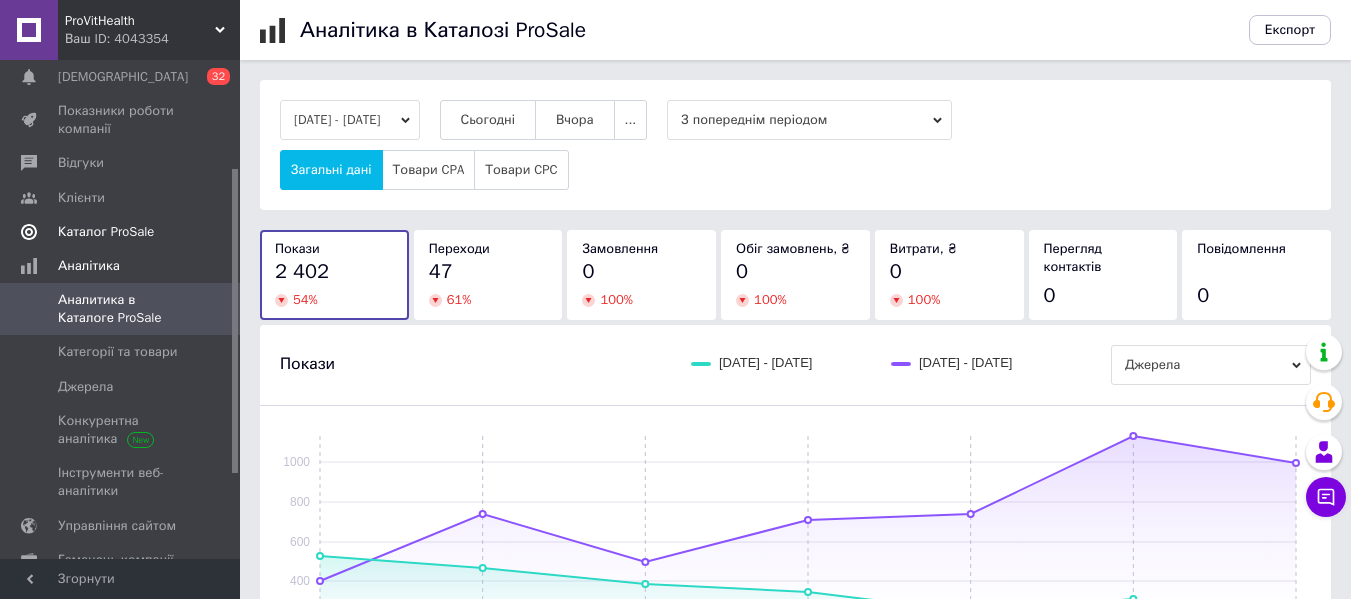 click on "Каталог ProSale" at bounding box center [106, 232] 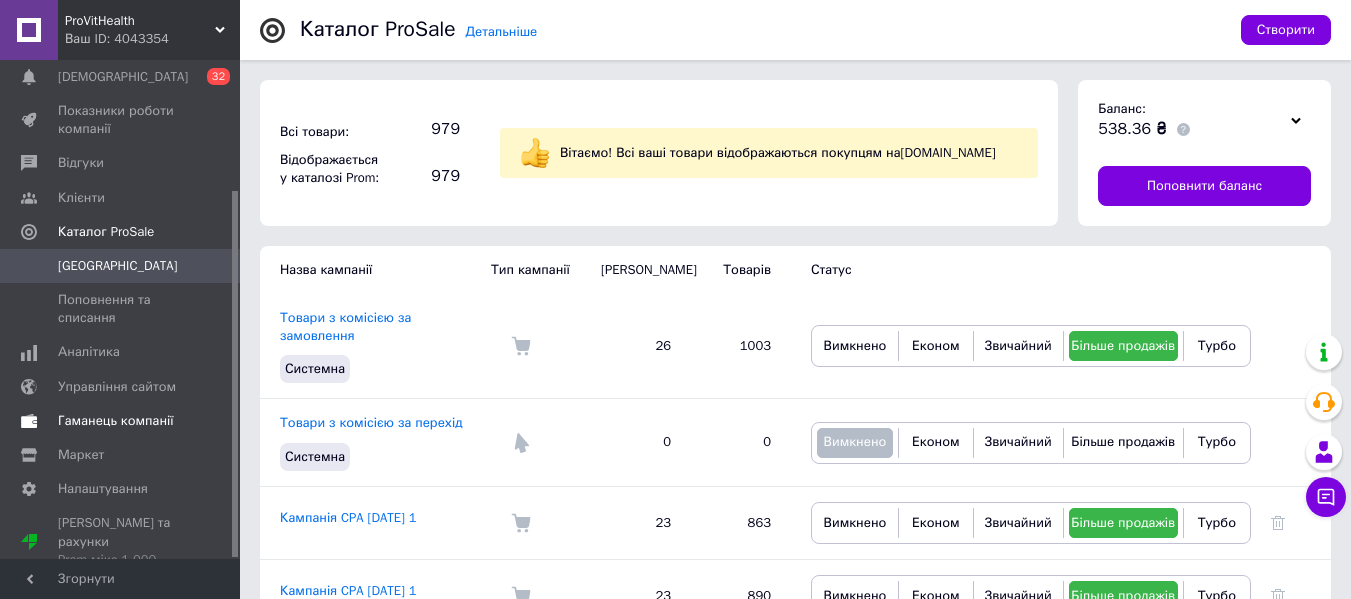 click on "Гаманець компанії" at bounding box center (116, 421) 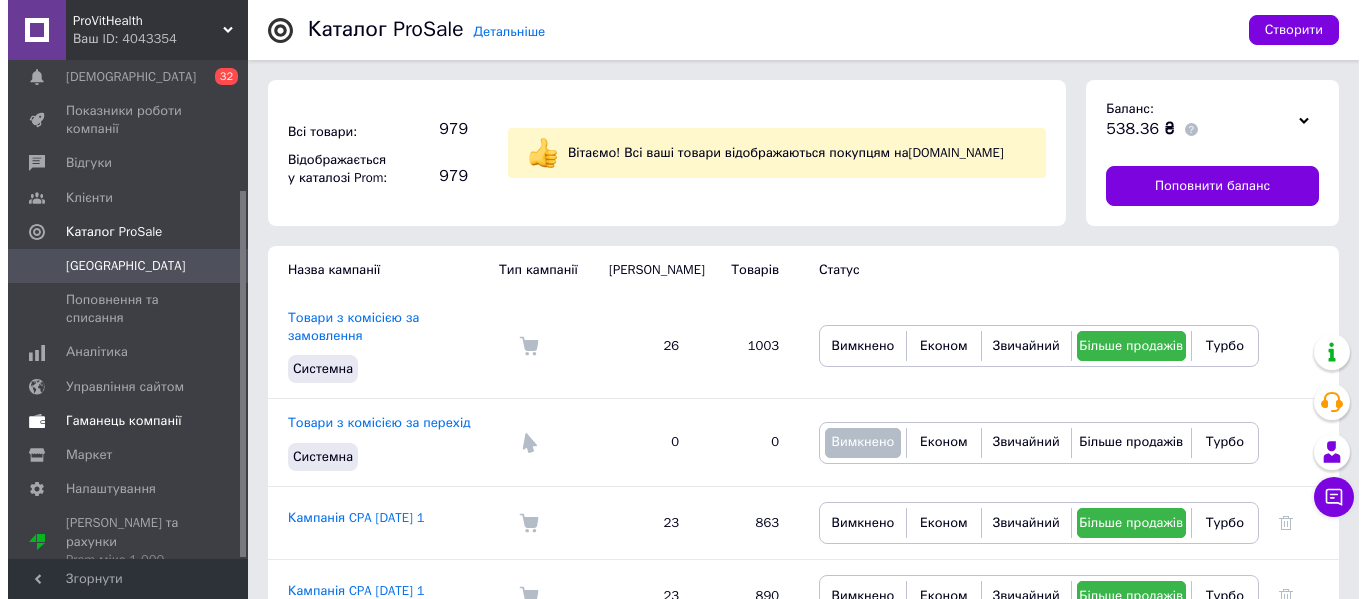 scroll, scrollTop: 143, scrollLeft: 0, axis: vertical 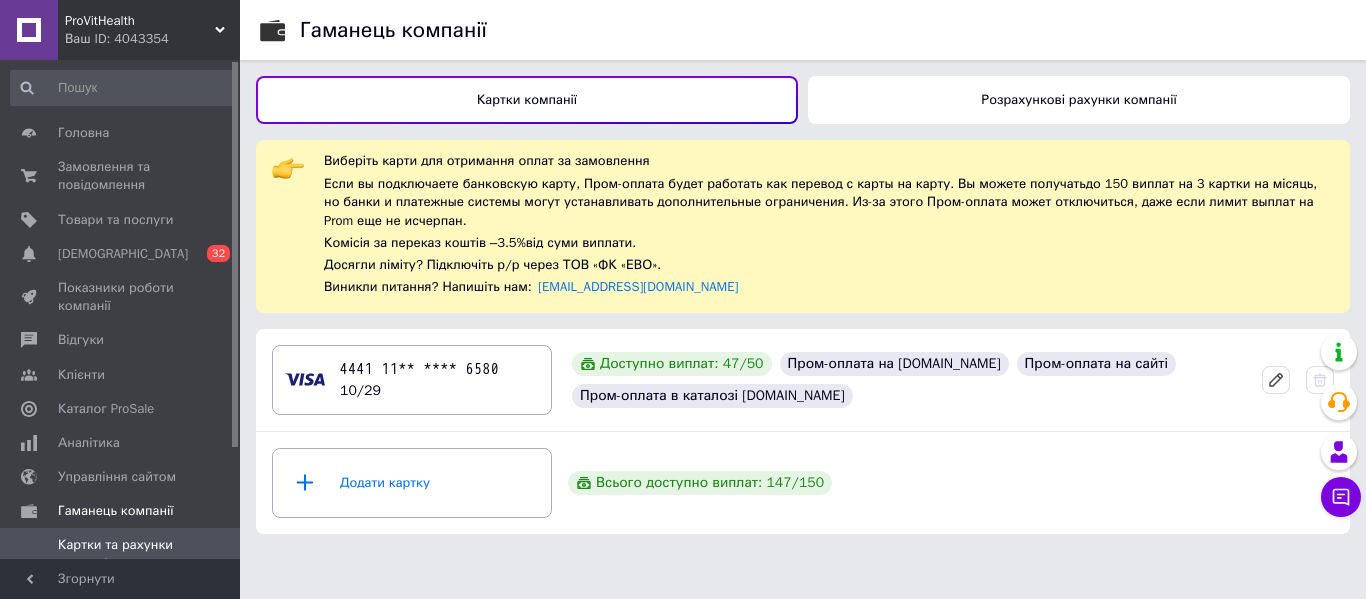 click 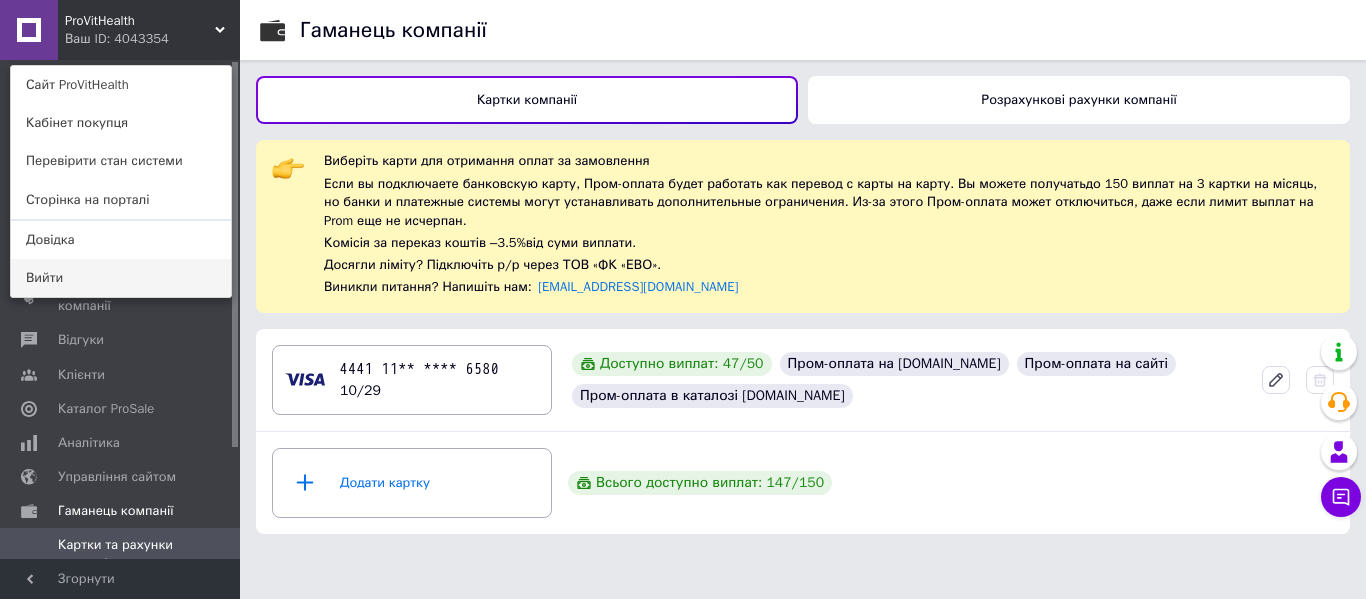 click on "Вийти" at bounding box center (121, 278) 